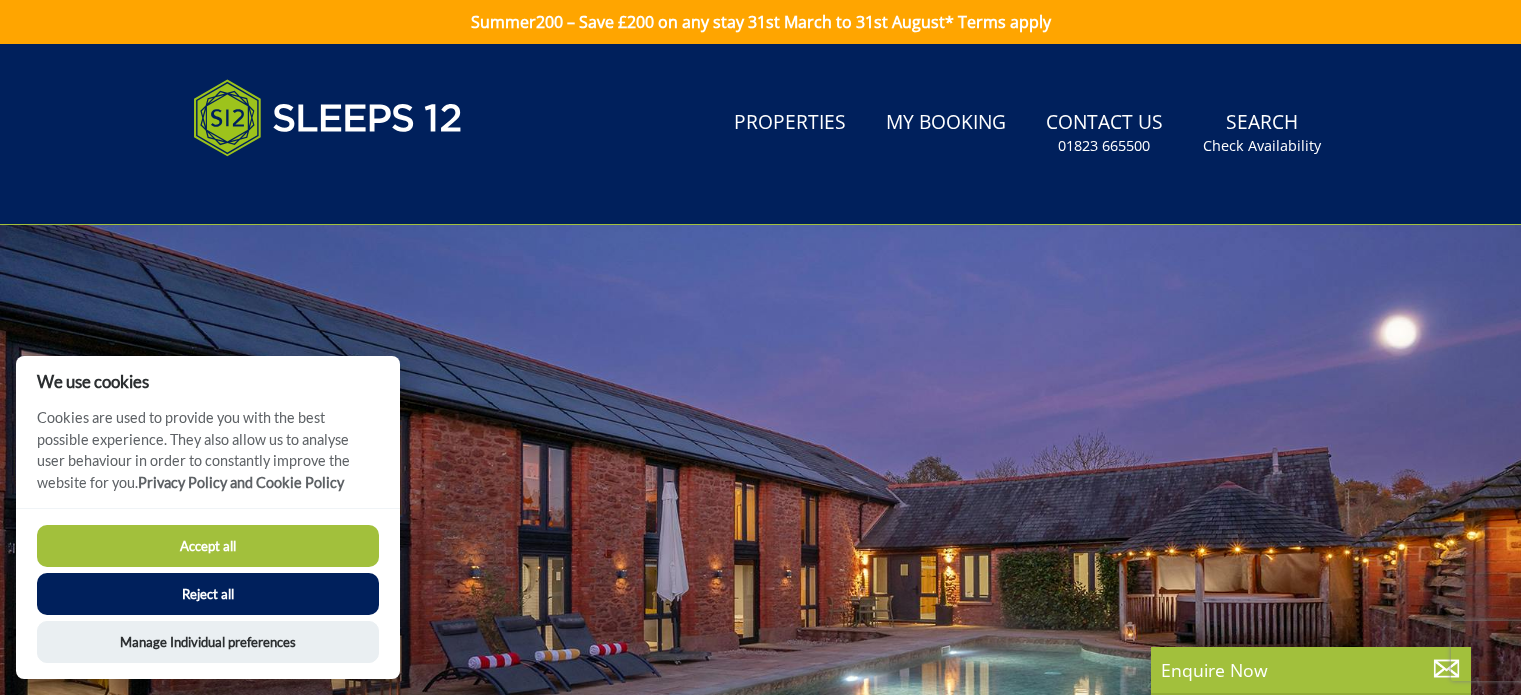 scroll, scrollTop: 0, scrollLeft: 0, axis: both 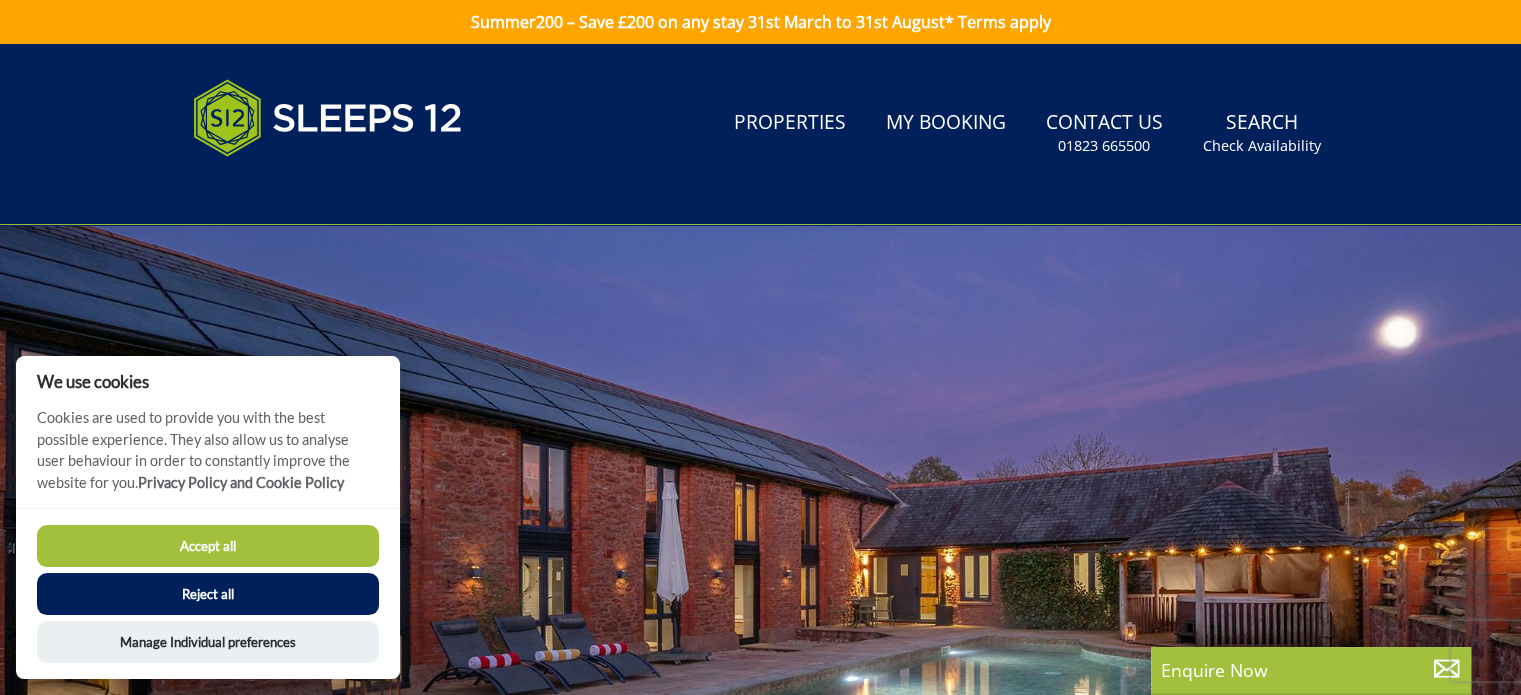 click on "Accept all" at bounding box center [208, 546] 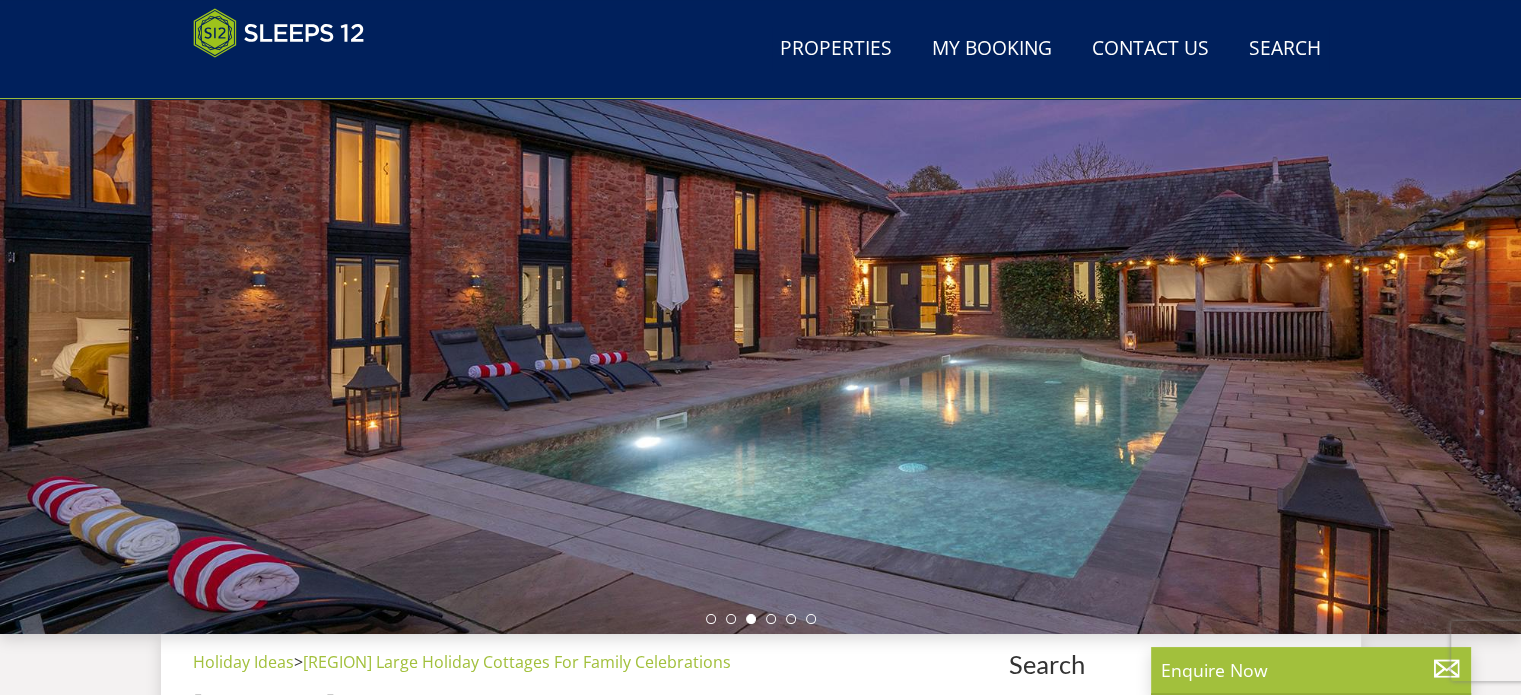 scroll, scrollTop: 318, scrollLeft: 0, axis: vertical 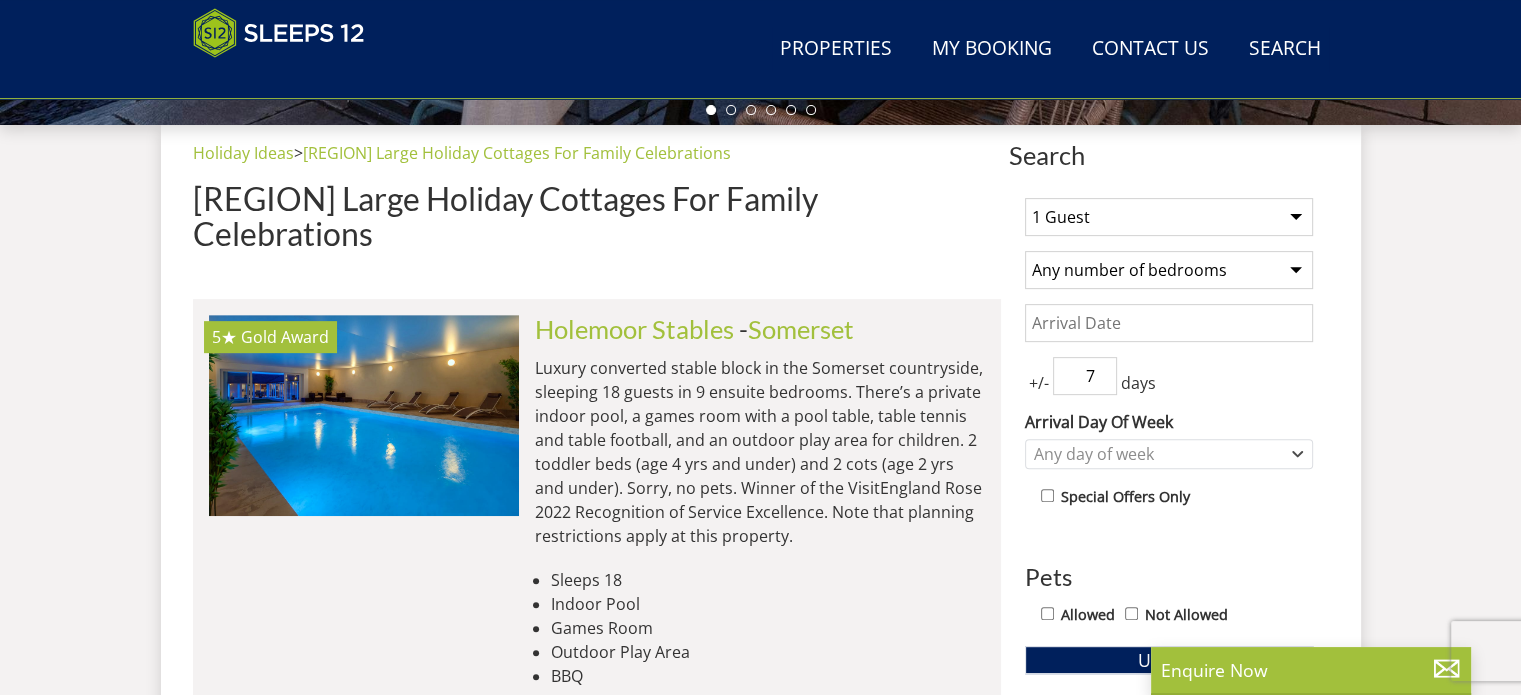 click on "1 Guest
2 Guests
3 Guests
4 Guests
5 Guests
6 Guests
7 Guests
8 Guests
9 Guests
10 Guests
11 Guests
12 Guests
13 Guests
14 Guests
15 Guests
16 Guests
17 Guests
18 Guests
19 Guests
20 Guests
21 Guests
22 Guests
23 Guests
24 Guests
25 Guests
26 Guests
27 Guests
28 Guests
29 Guests
30 Guests
31 Guests
32 Guests
33 Guests
34 Guests
35 Guests
36 Guests
37 Guests
38 Guests
39 Guests
40 Guests
41 Guests
42 Guests
43 Guests
44 Guests
45 Guests
46 Guests
47 Guests
48 Guests
49 Guests
50 Guests" at bounding box center [1169, 217] 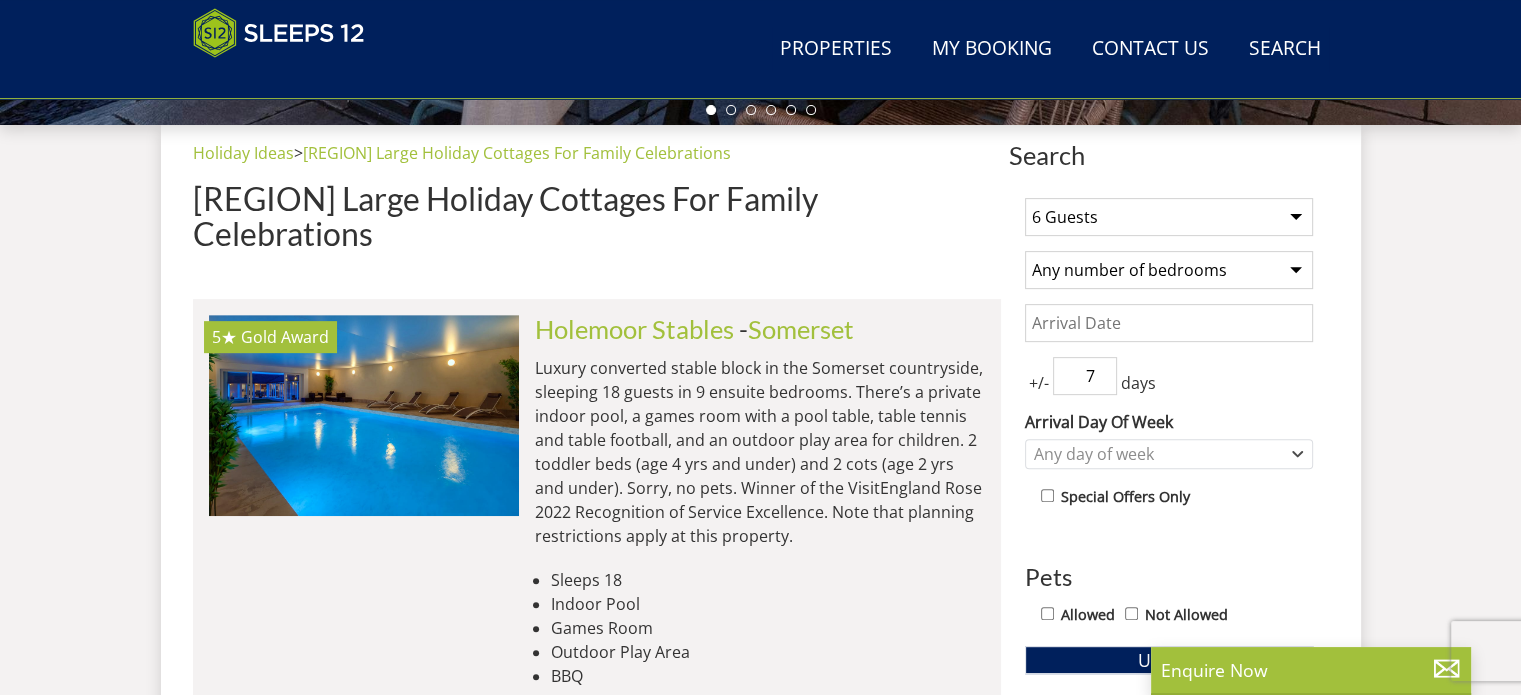 click on "1 Guest
2 Guests
3 Guests
4 Guests
5 Guests
6 Guests
7 Guests
8 Guests
9 Guests
10 Guests
11 Guests
12 Guests
13 Guests
14 Guests
15 Guests
16 Guests
17 Guests
18 Guests
19 Guests
20 Guests
21 Guests
22 Guests
23 Guests
24 Guests
25 Guests
26 Guests
27 Guests
28 Guests
29 Guests
30 Guests
31 Guests
32 Guests
33 Guests
34 Guests
35 Guests
36 Guests
37 Guests
38 Guests
39 Guests
40 Guests
41 Guests
42 Guests
43 Guests
44 Guests
45 Guests
46 Guests
47 Guests
48 Guests
49 Guests
50 Guests" at bounding box center (1169, 217) 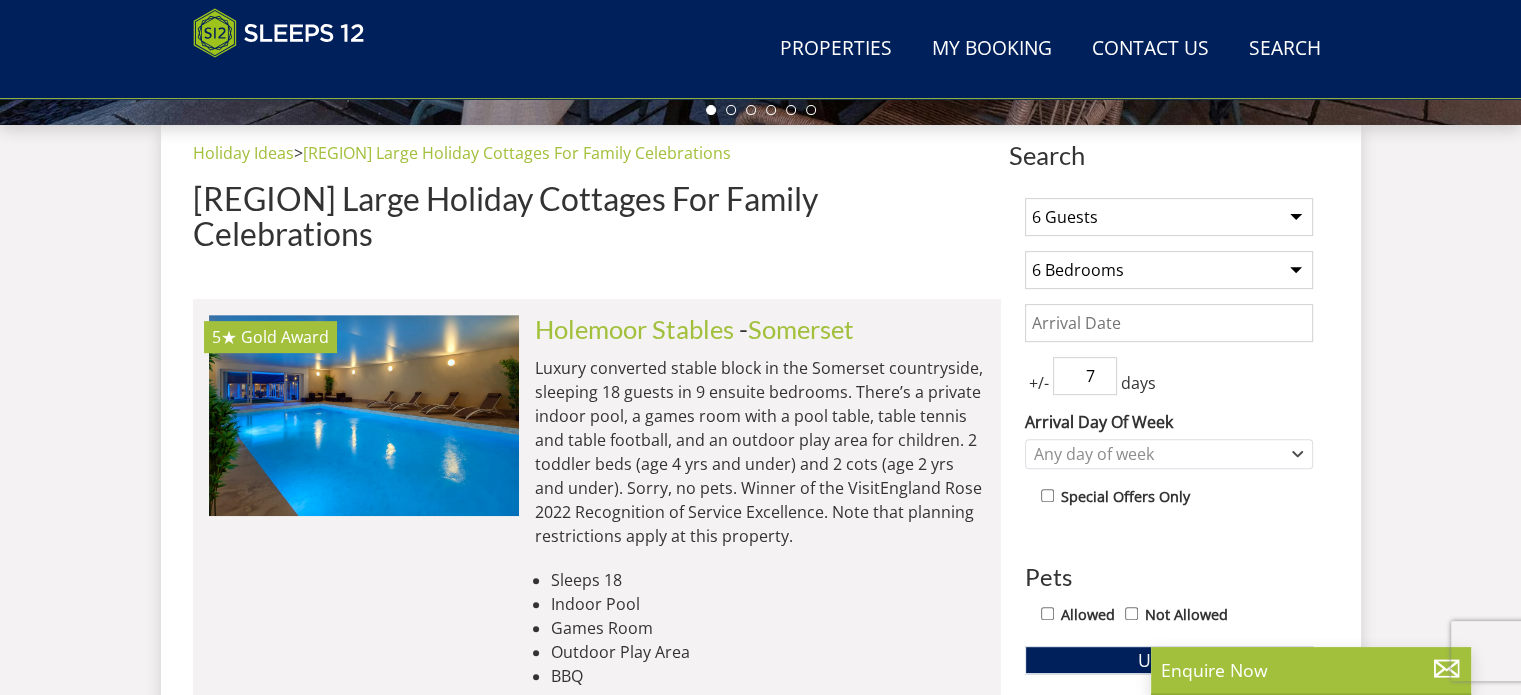 click on "Any number of bedrooms
3 Bedrooms
4 Bedrooms
5 Bedrooms
6 Bedrooms
7 Bedrooms
8 Bedrooms
9 Bedrooms
10 Bedrooms
11 Bedrooms
12 Bedrooms
13 Bedrooms
14 Bedrooms
15 Bedrooms
16 Bedrooms" at bounding box center (1169, 270) 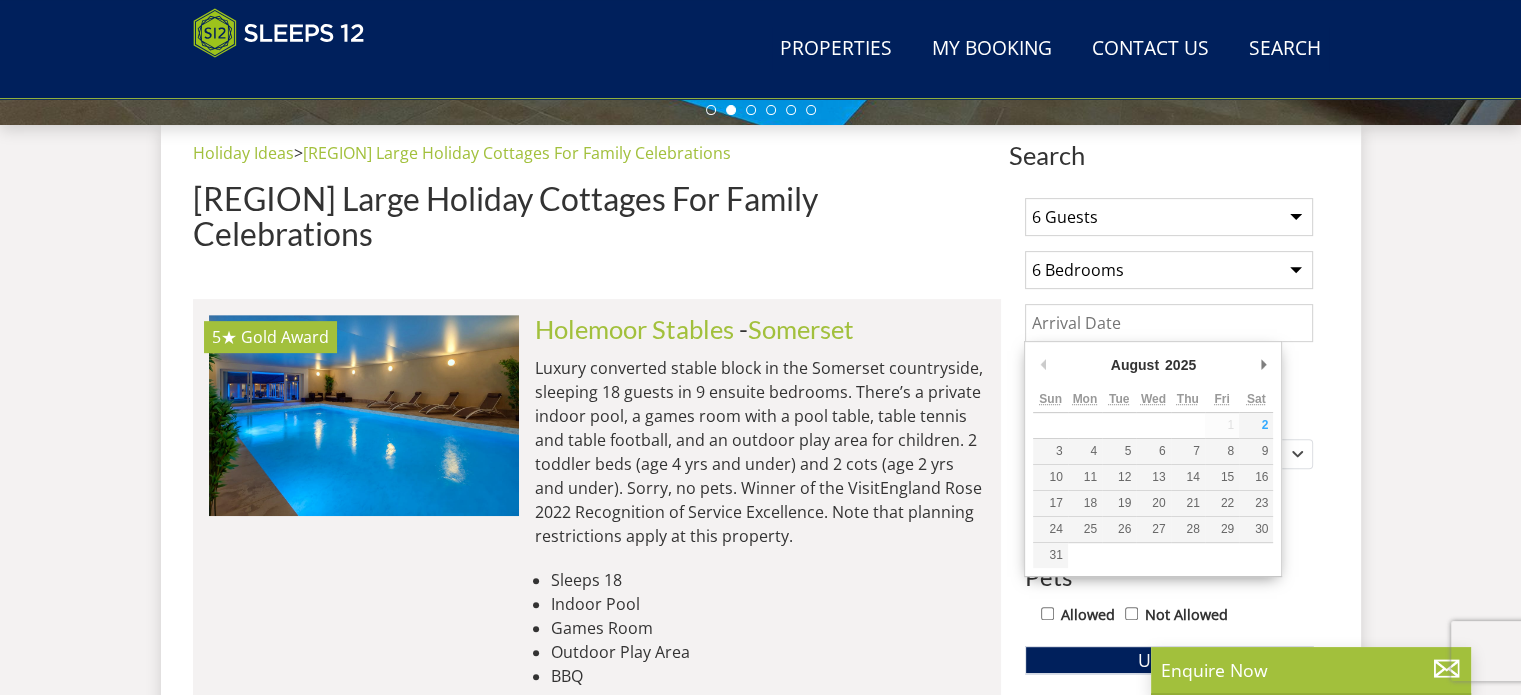 click on "Date" at bounding box center (1169, 323) 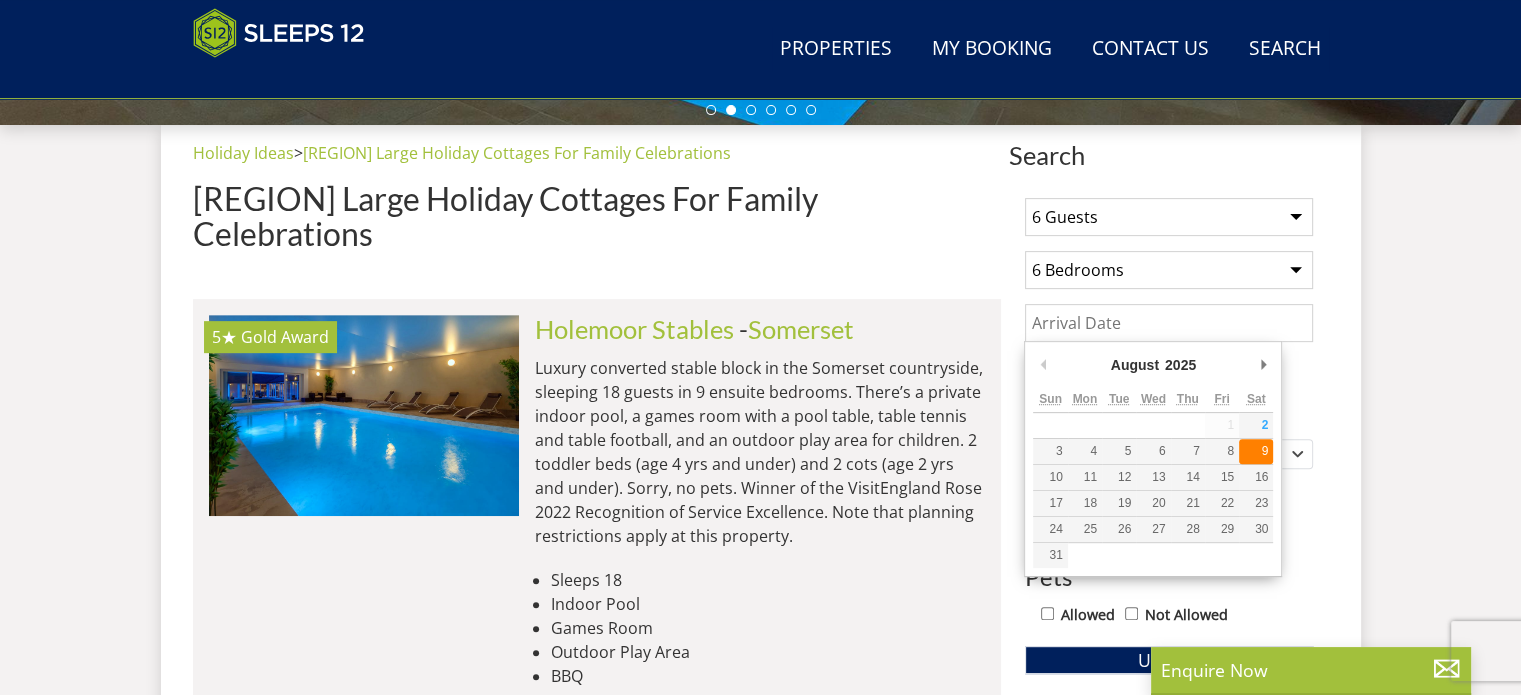type on "09/08/2025" 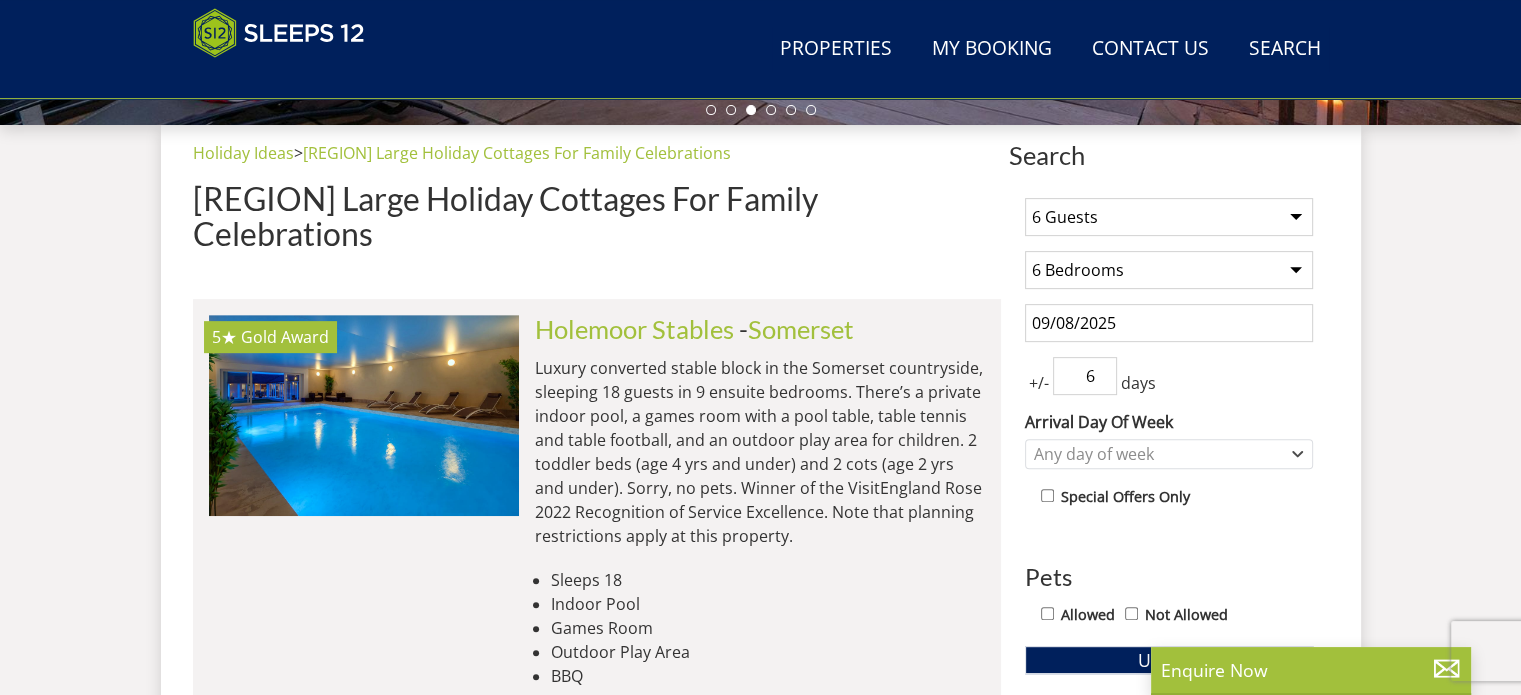 click on "6" at bounding box center [1085, 376] 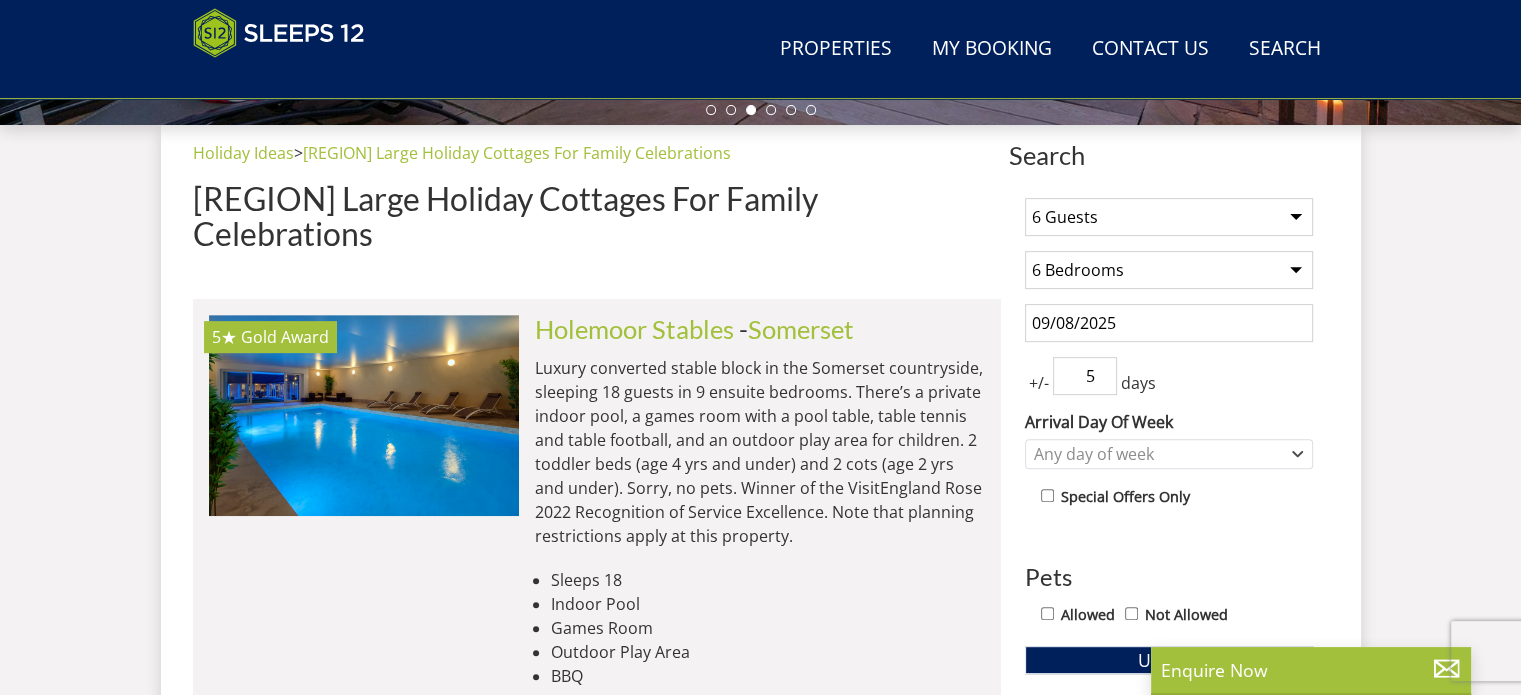 click on "5" at bounding box center [1085, 376] 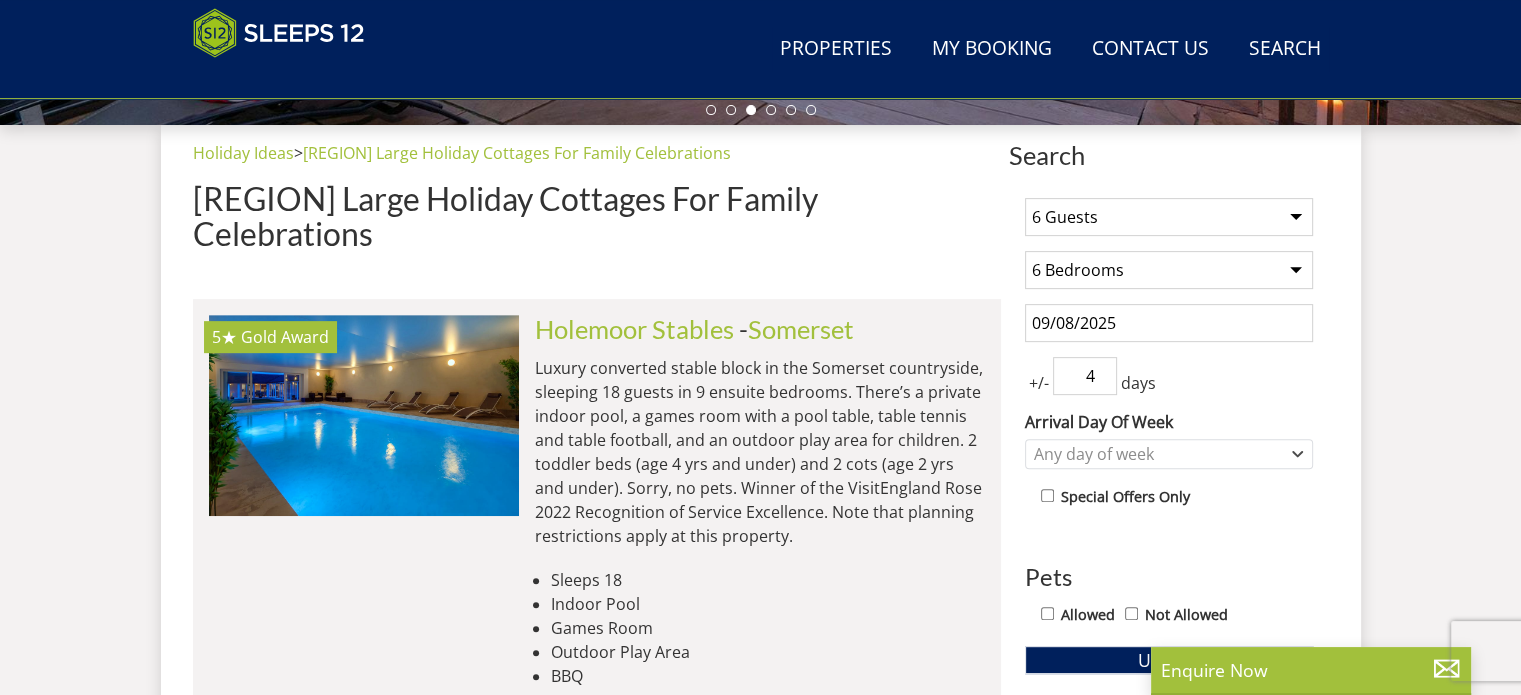 click on "4" at bounding box center [1085, 376] 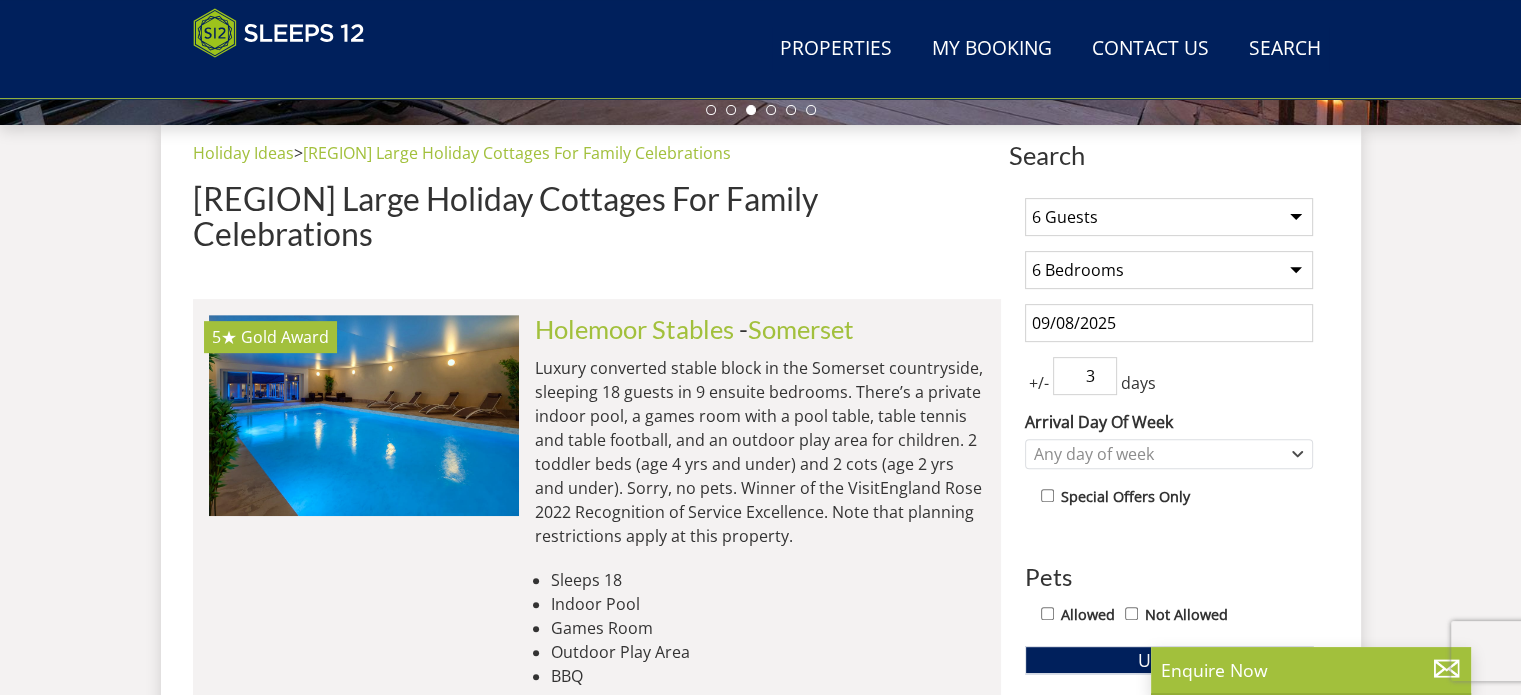 click on "3" at bounding box center [1085, 376] 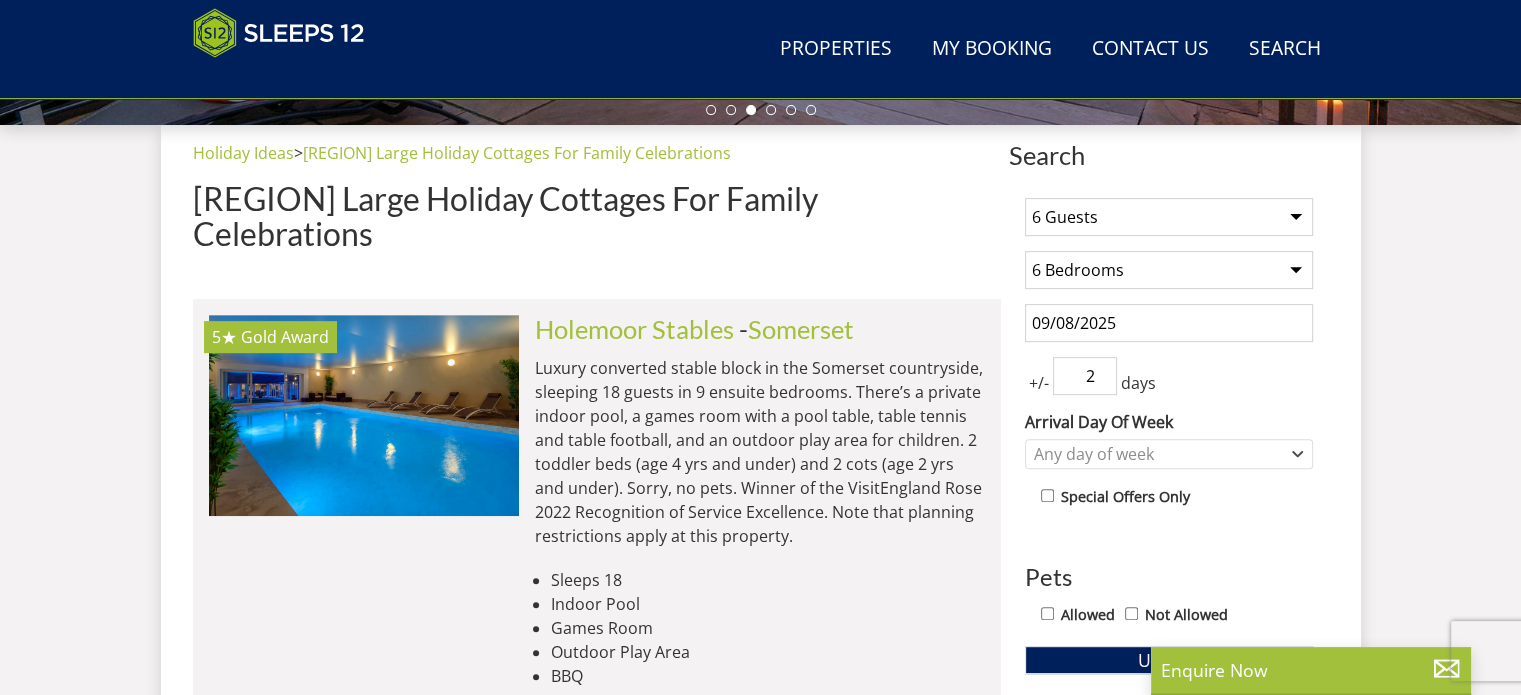click on "2" at bounding box center (1085, 376) 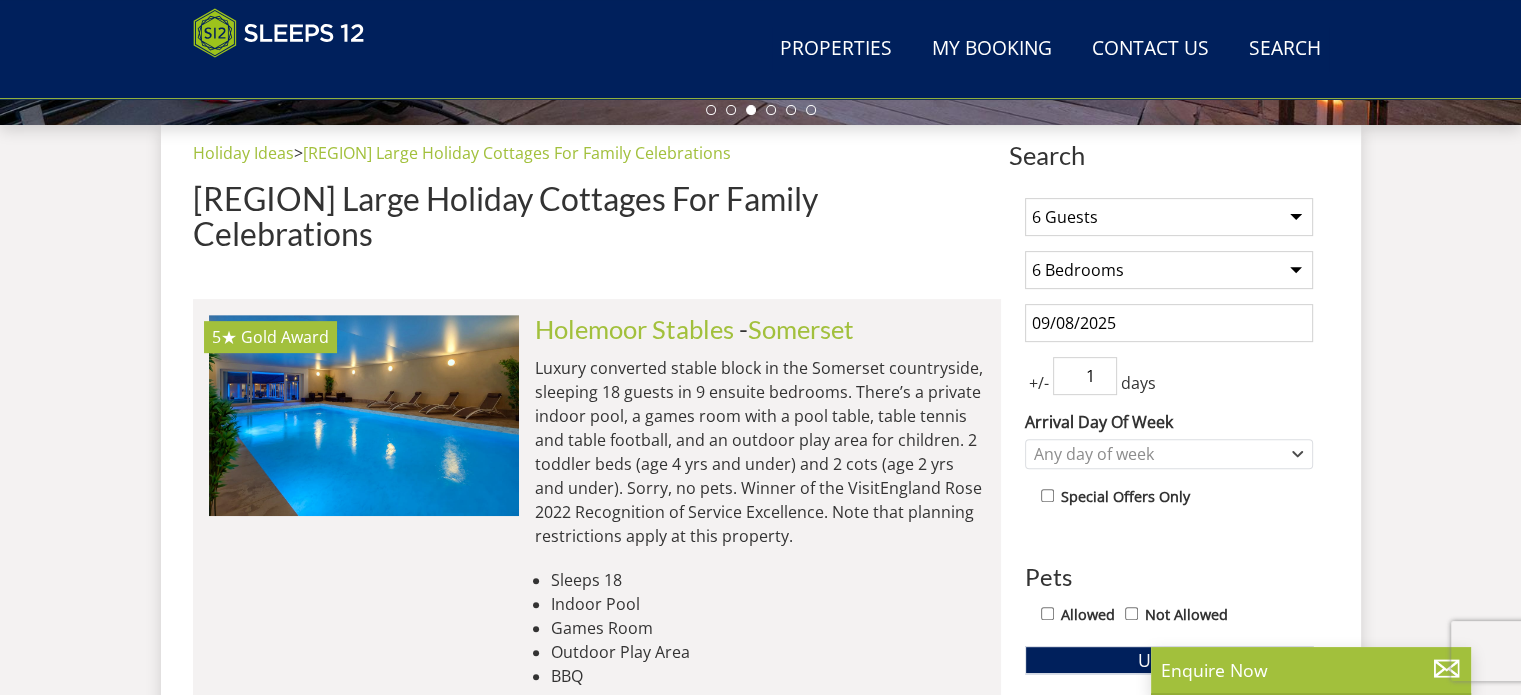 type on "1" 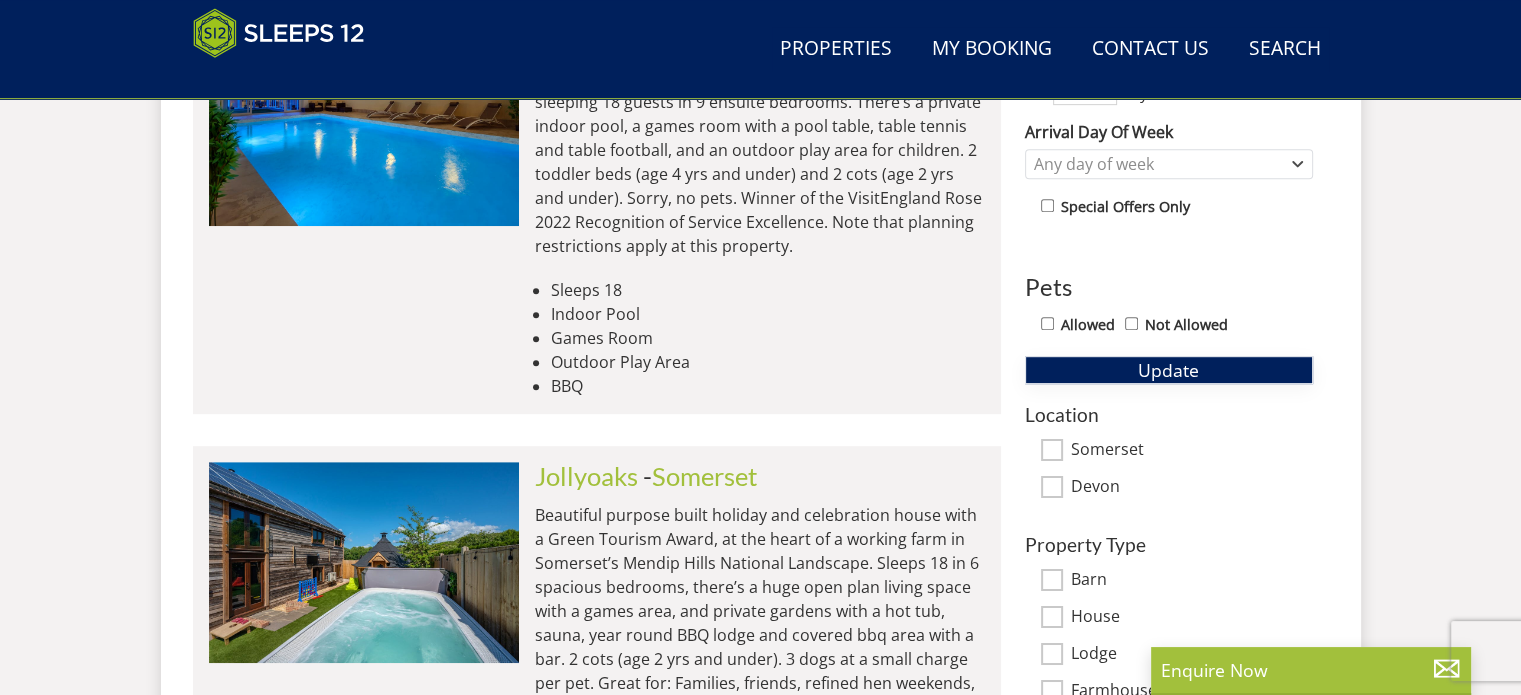scroll, scrollTop: 1018, scrollLeft: 0, axis: vertical 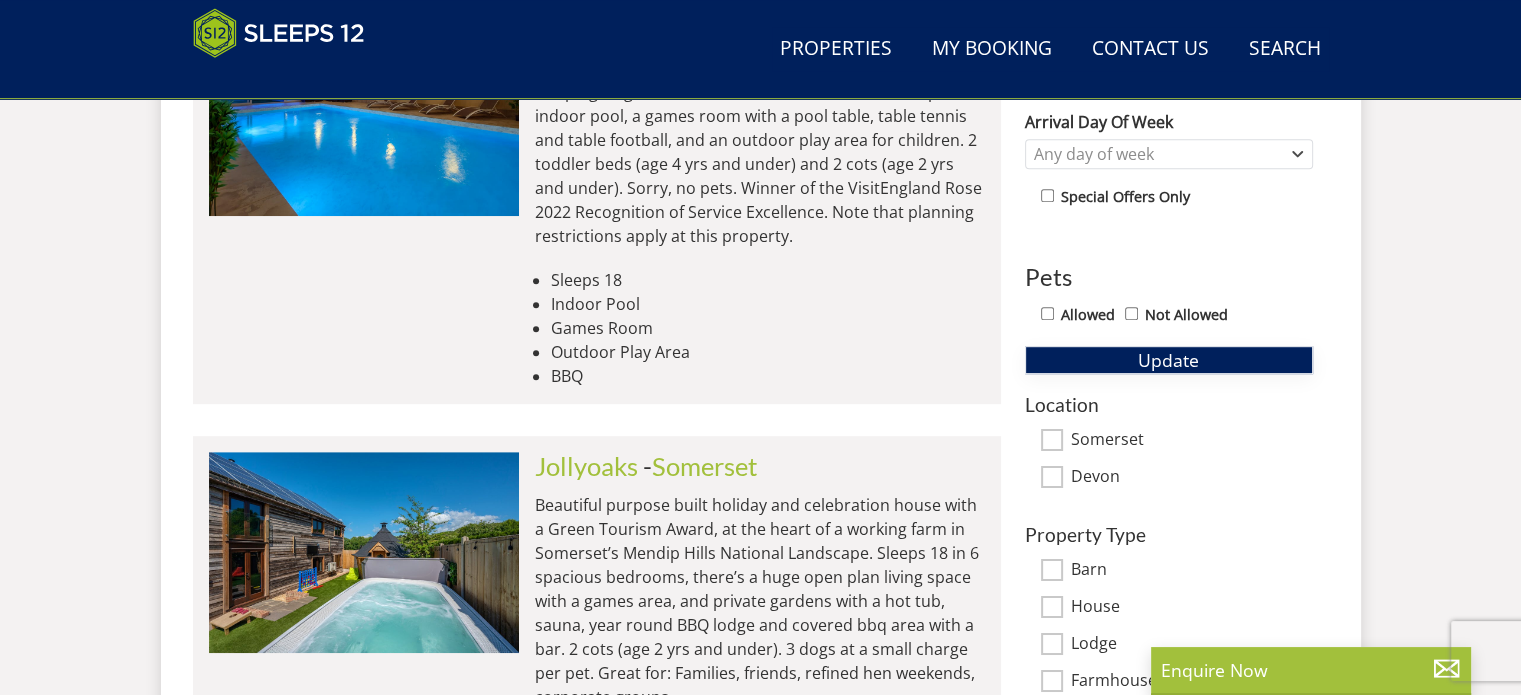 click on "Update" at bounding box center (1169, 360) 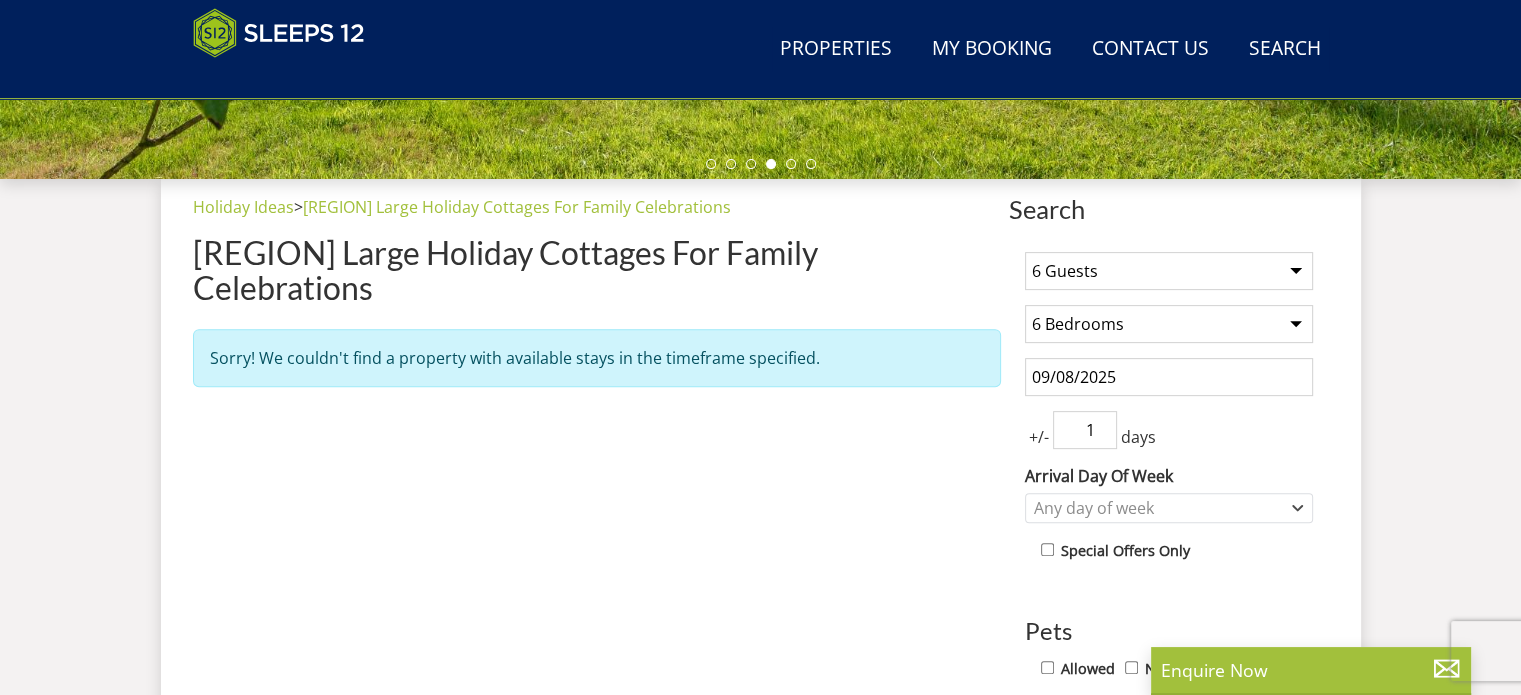scroll, scrollTop: 618, scrollLeft: 0, axis: vertical 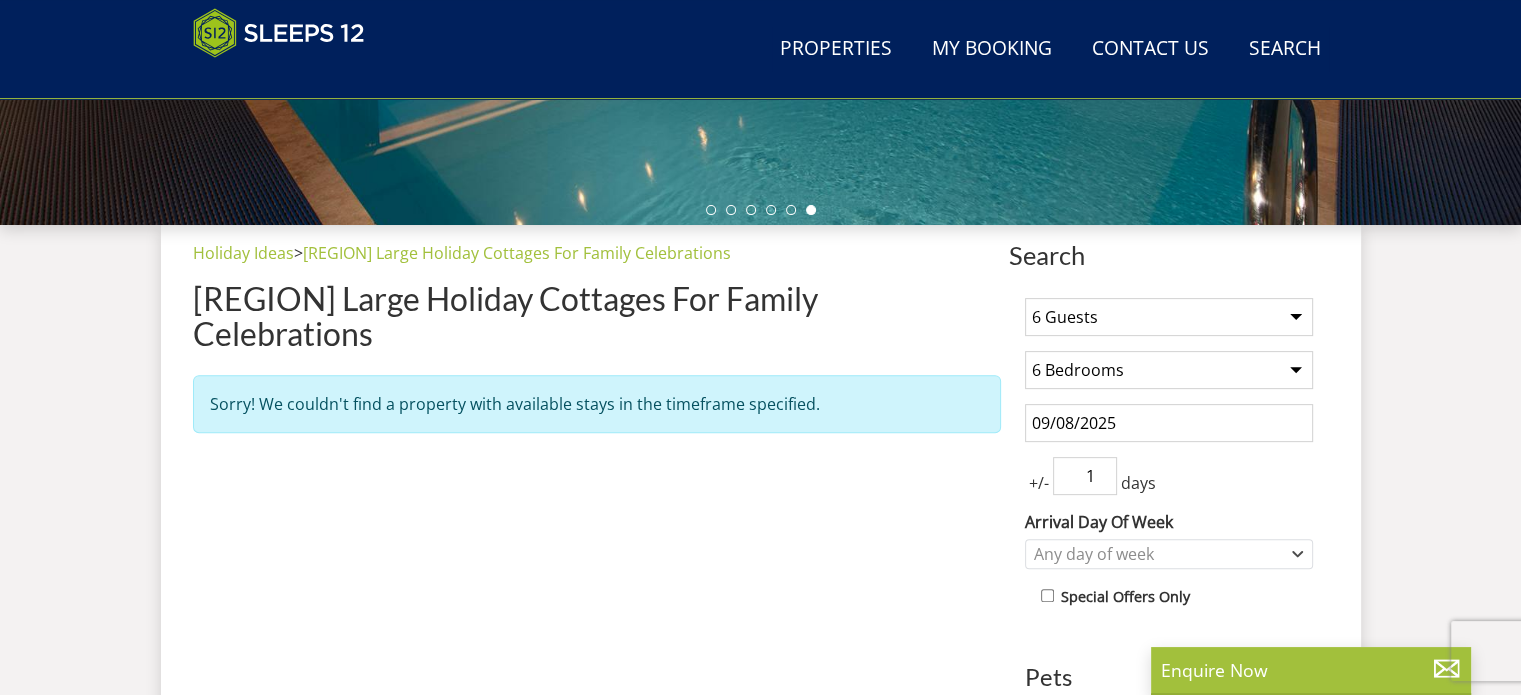 click on "Any number of bedrooms
3 Bedrooms
4 Bedrooms
5 Bedrooms
6 Bedrooms
7 Bedrooms
8 Bedrooms
9 Bedrooms
10 Bedrooms
11 Bedrooms
12 Bedrooms
13 Bedrooms
14 Bedrooms
15 Bedrooms
16 Bedrooms" at bounding box center (1169, 370) 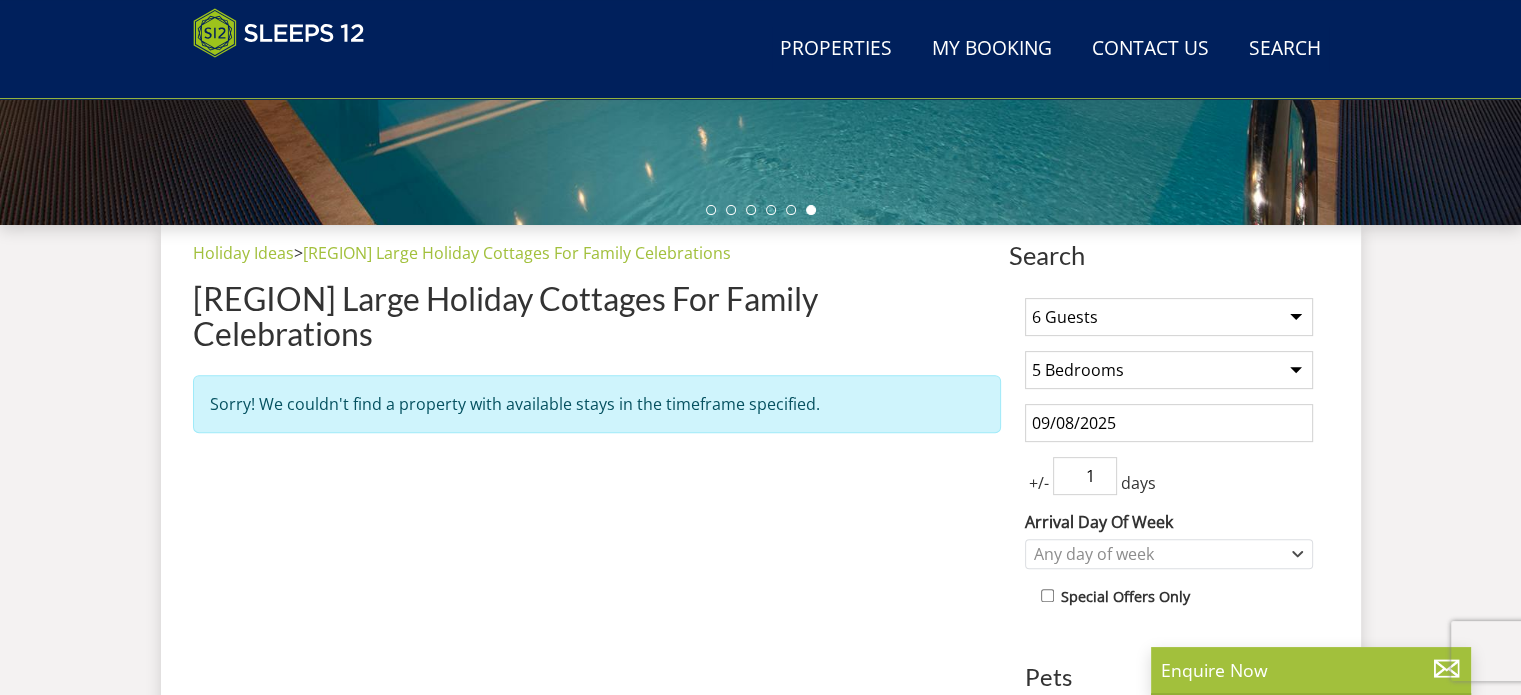 click on "Any number of bedrooms
3 Bedrooms
4 Bedrooms
5 Bedrooms
6 Bedrooms
7 Bedrooms
8 Bedrooms
9 Bedrooms
10 Bedrooms
11 Bedrooms
12 Bedrooms
13 Bedrooms
14 Bedrooms
15 Bedrooms
16 Bedrooms" at bounding box center (1169, 370) 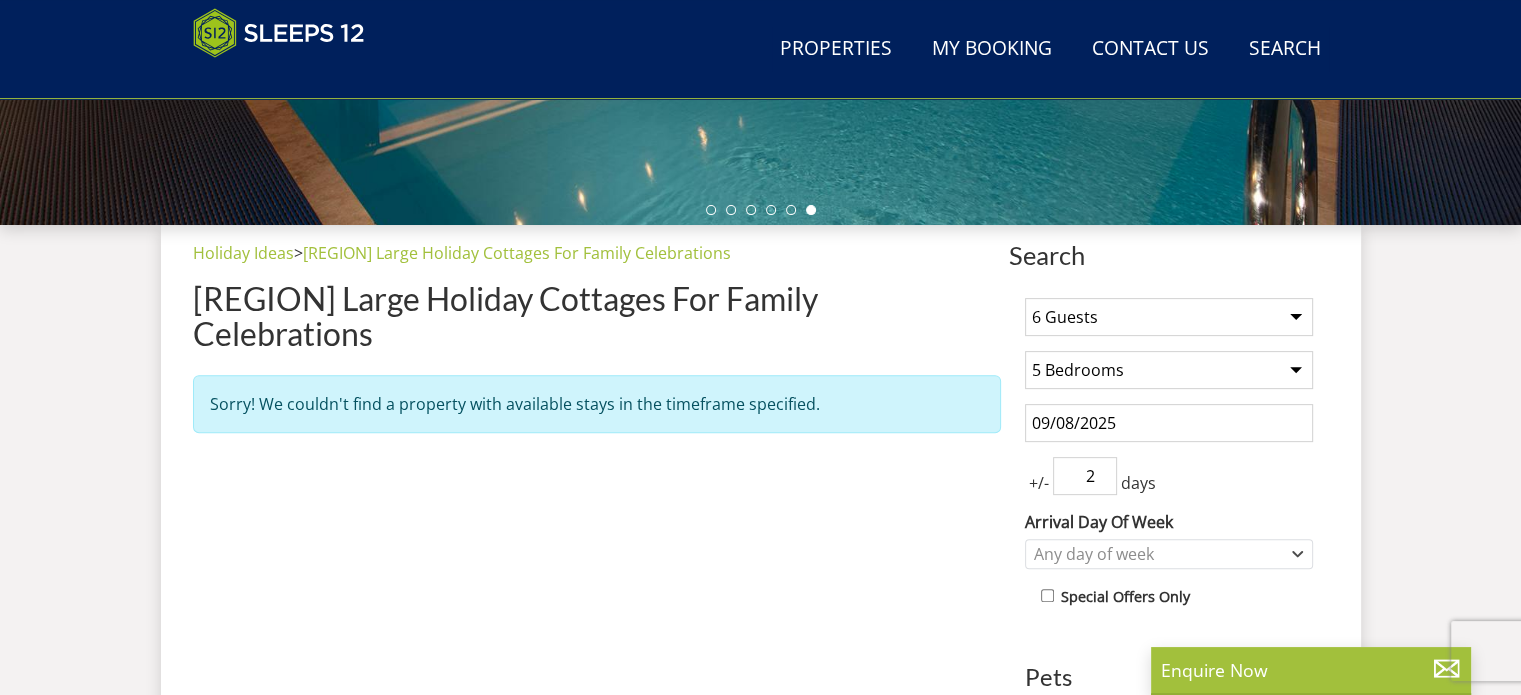 click on "2" at bounding box center [1085, 476] 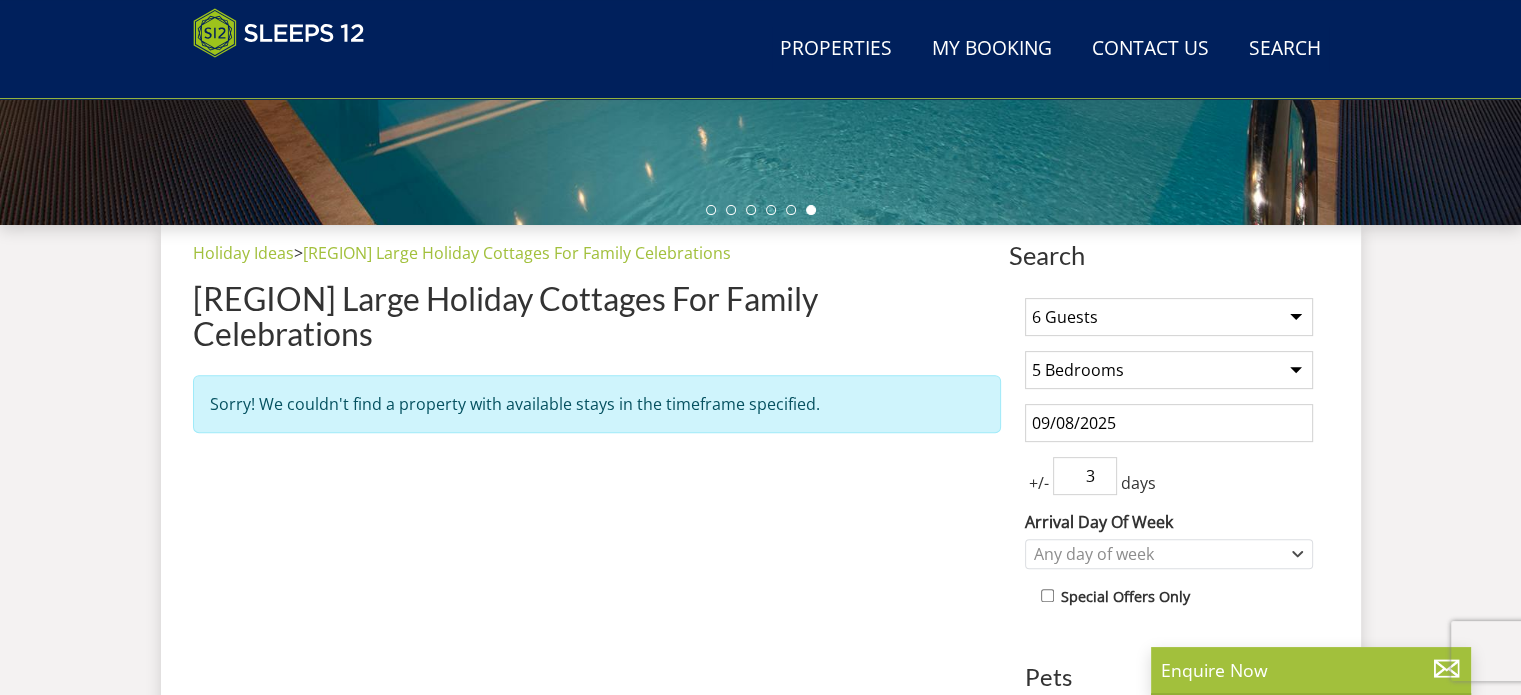 click on "3" at bounding box center (1085, 476) 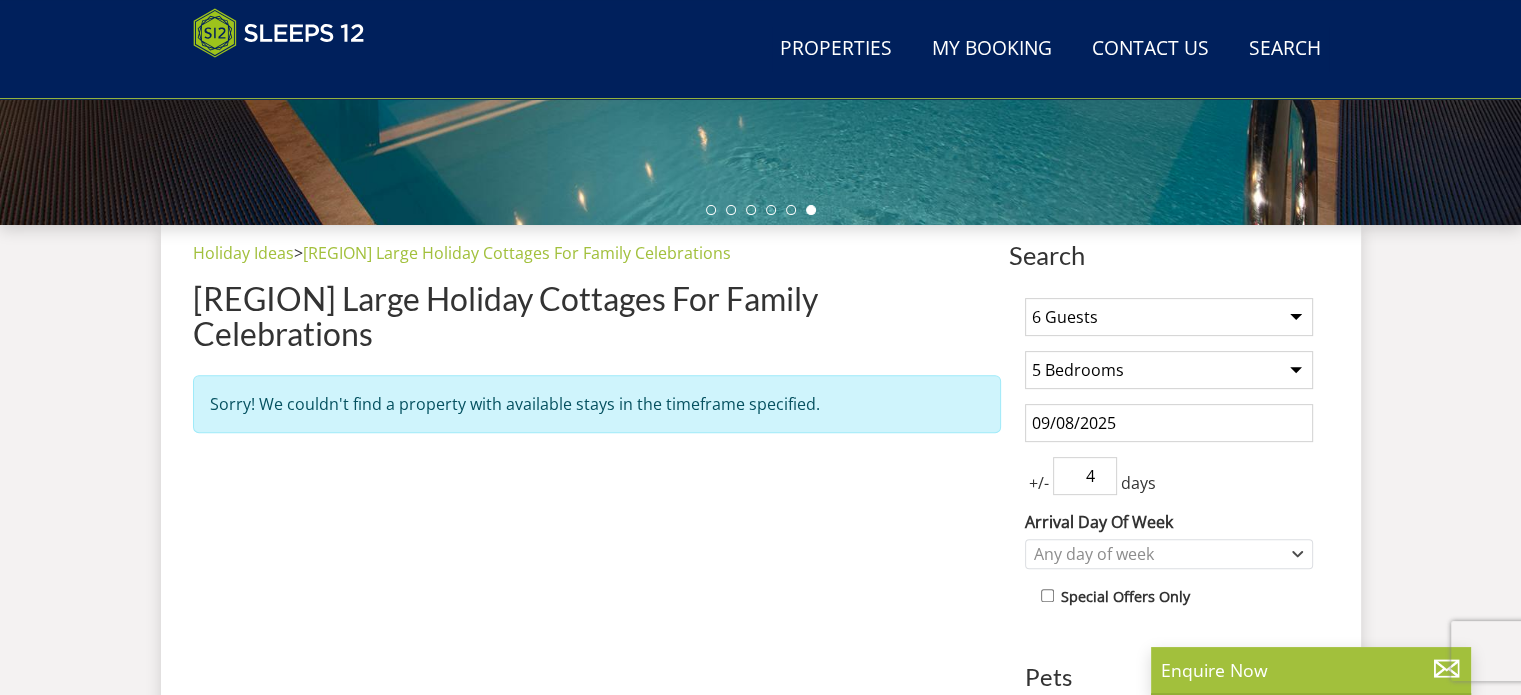 click on "4" at bounding box center (1085, 476) 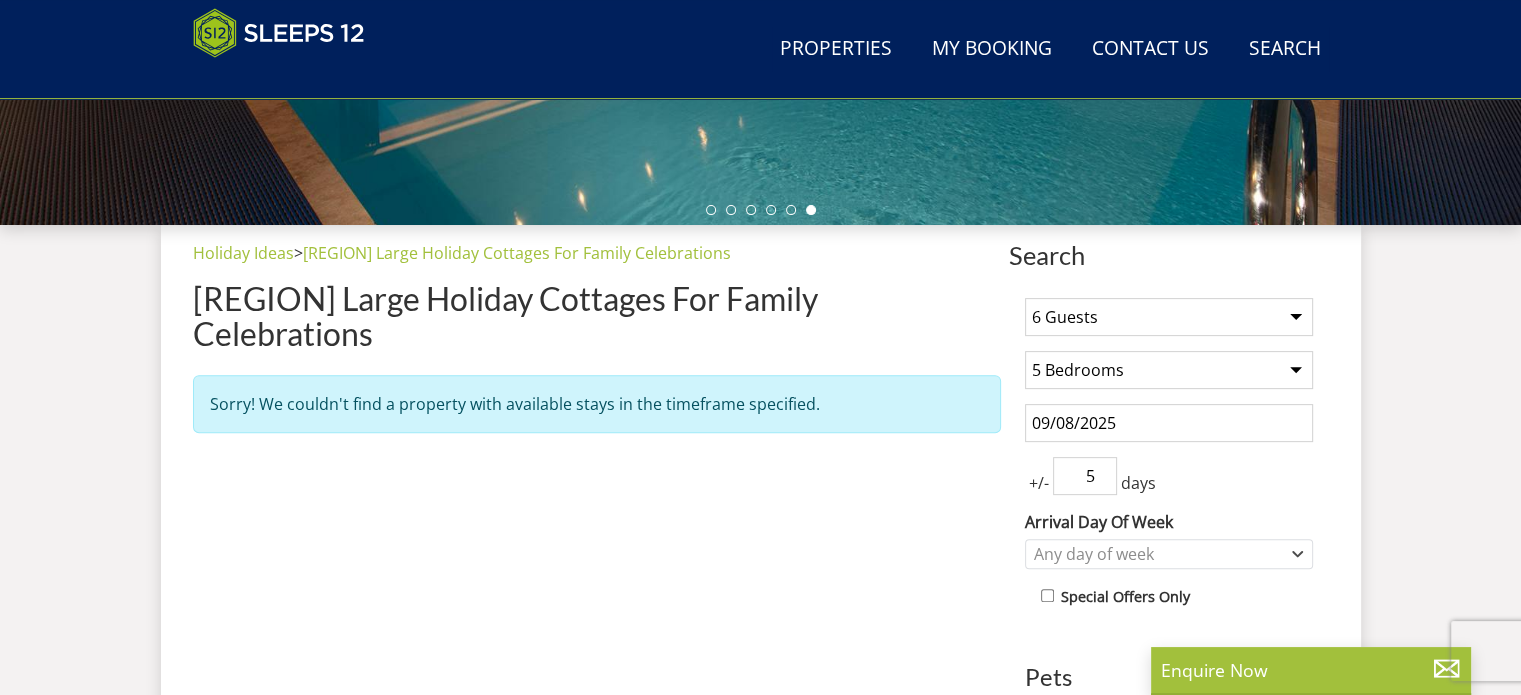 click on "5" at bounding box center [1085, 476] 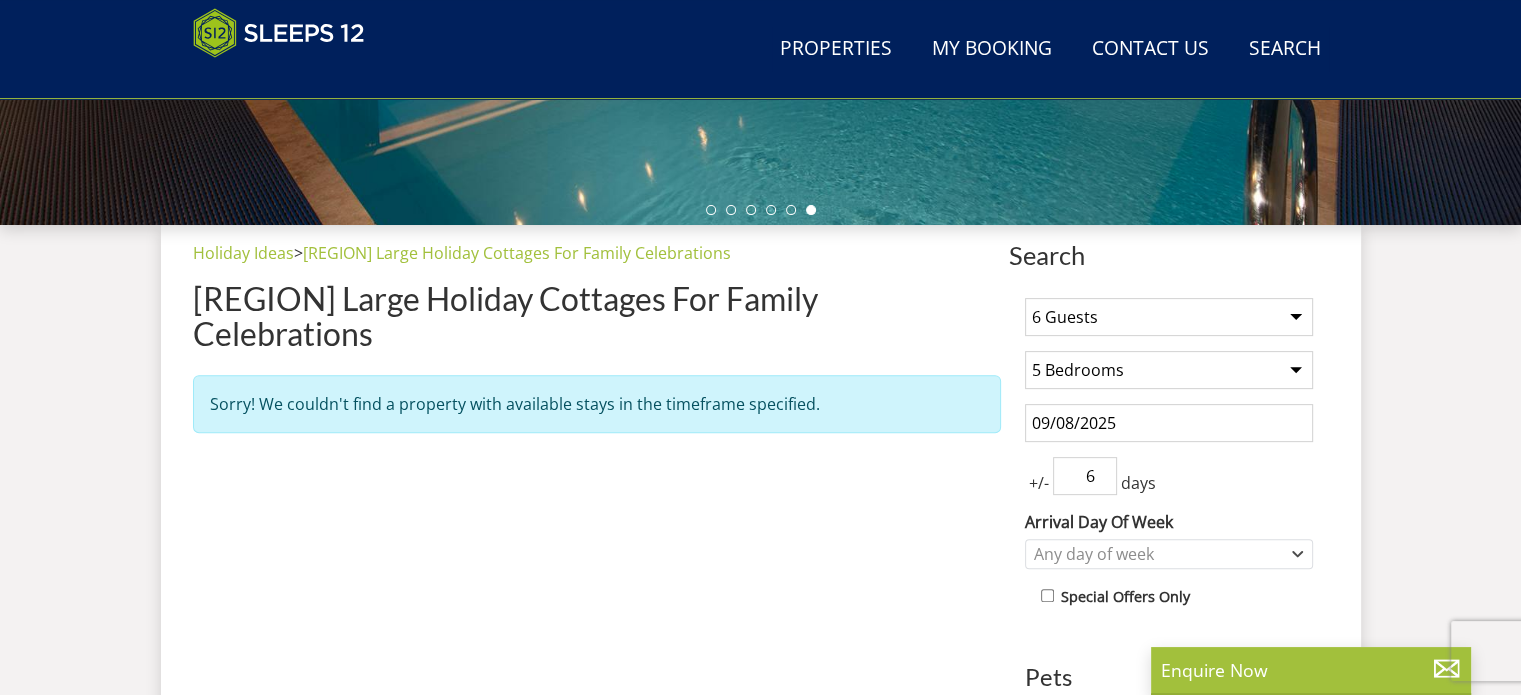 type on "6" 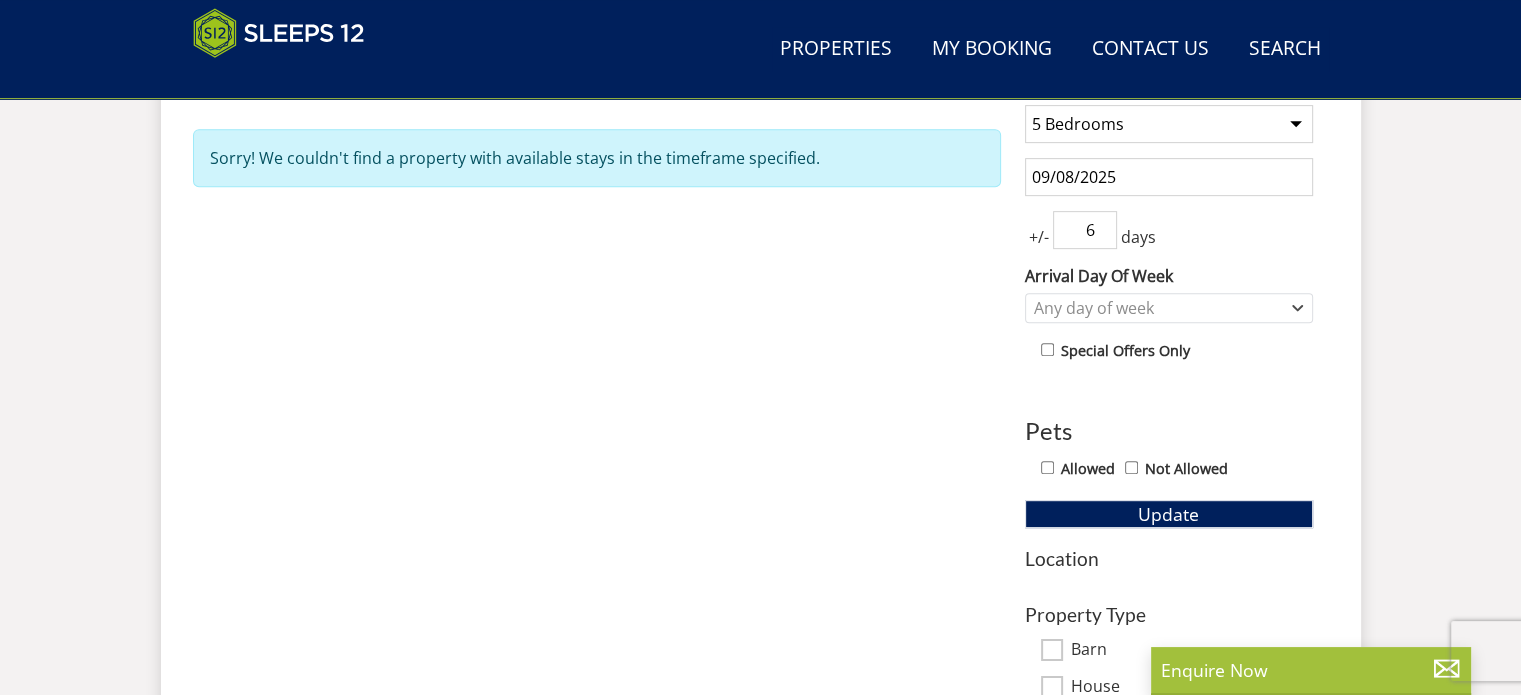 scroll, scrollTop: 918, scrollLeft: 0, axis: vertical 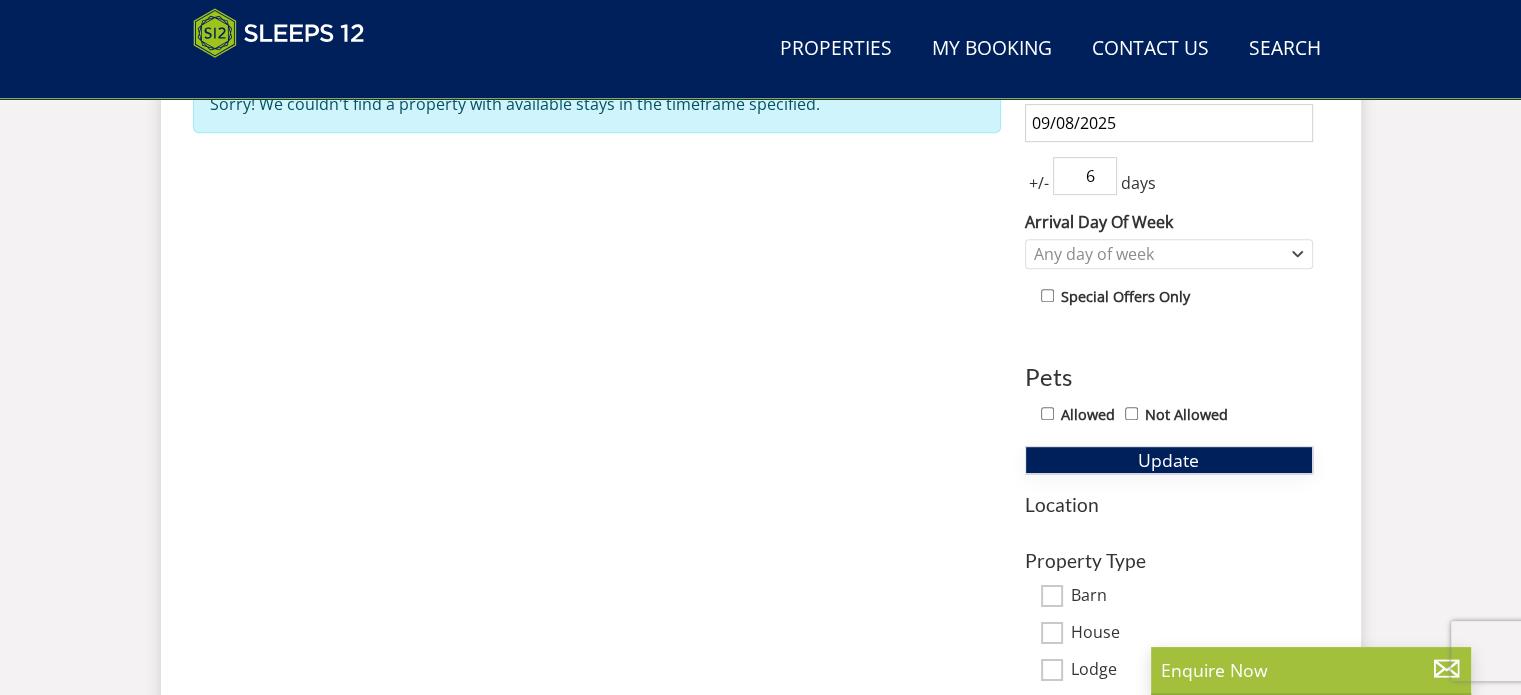 click on "Update" at bounding box center (1169, 460) 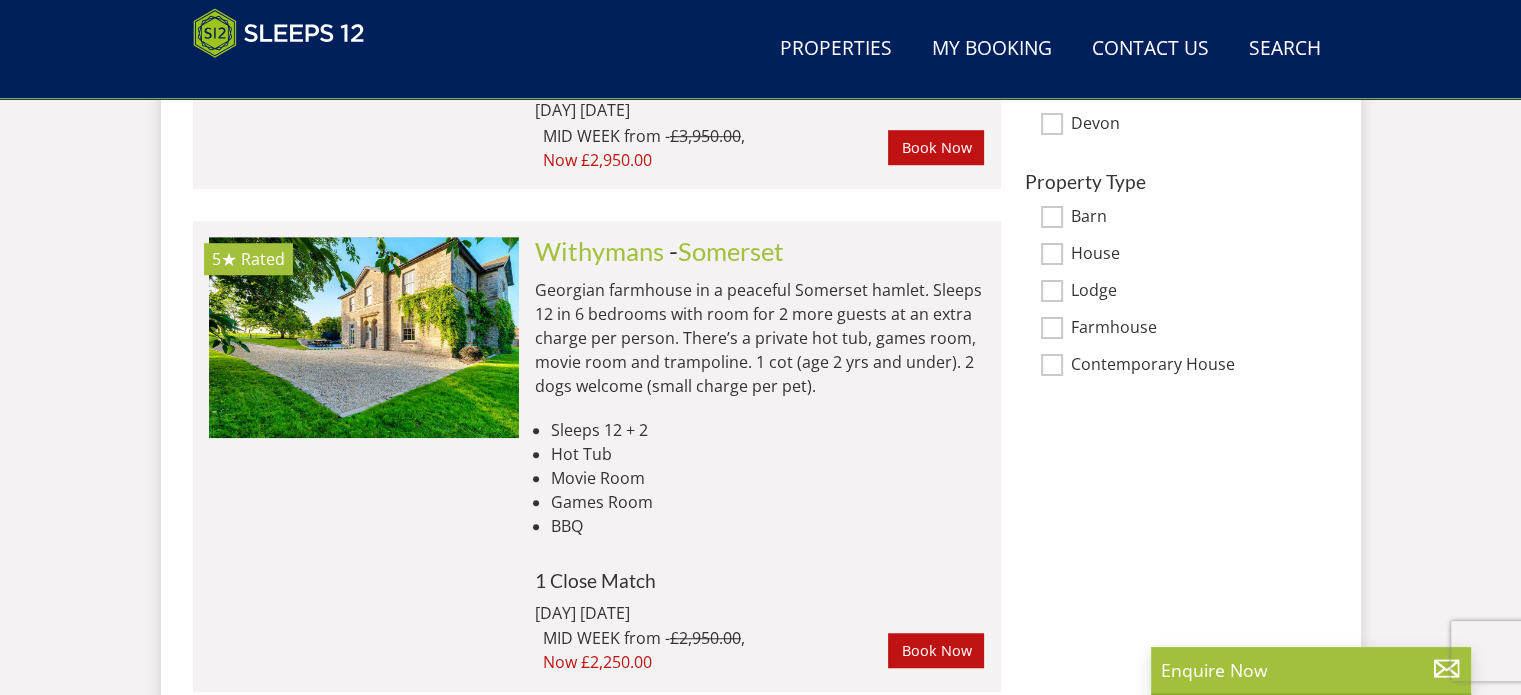 scroll, scrollTop: 1418, scrollLeft: 0, axis: vertical 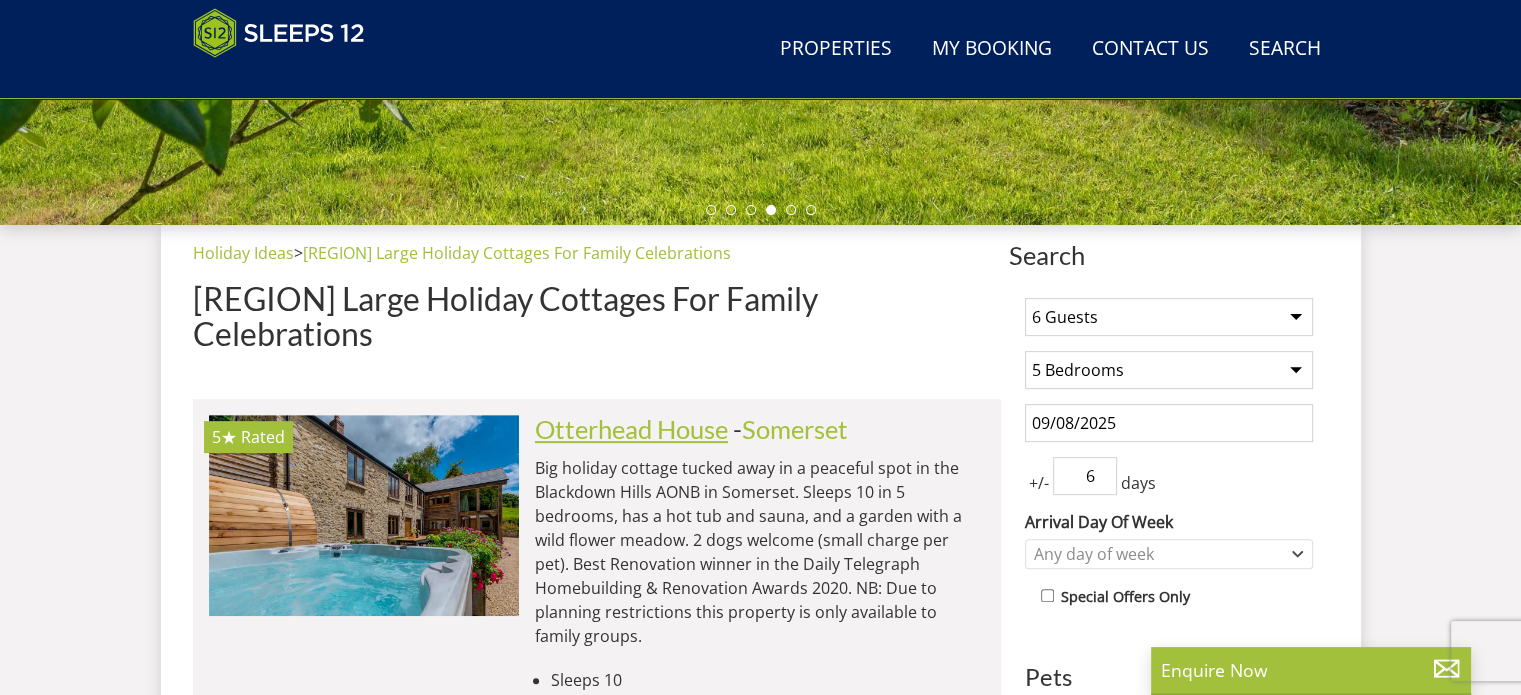 click on "Otterhead House" at bounding box center [631, 429] 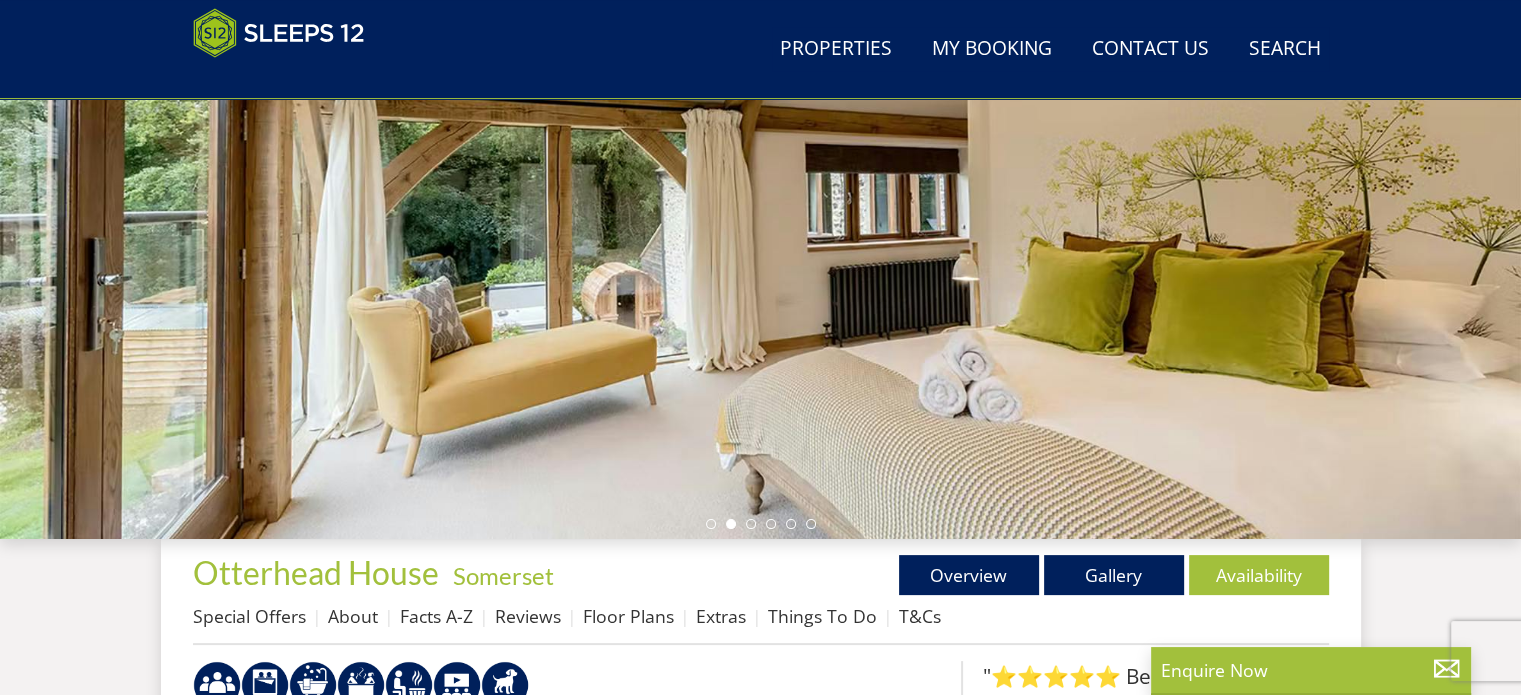 scroll, scrollTop: 300, scrollLeft: 0, axis: vertical 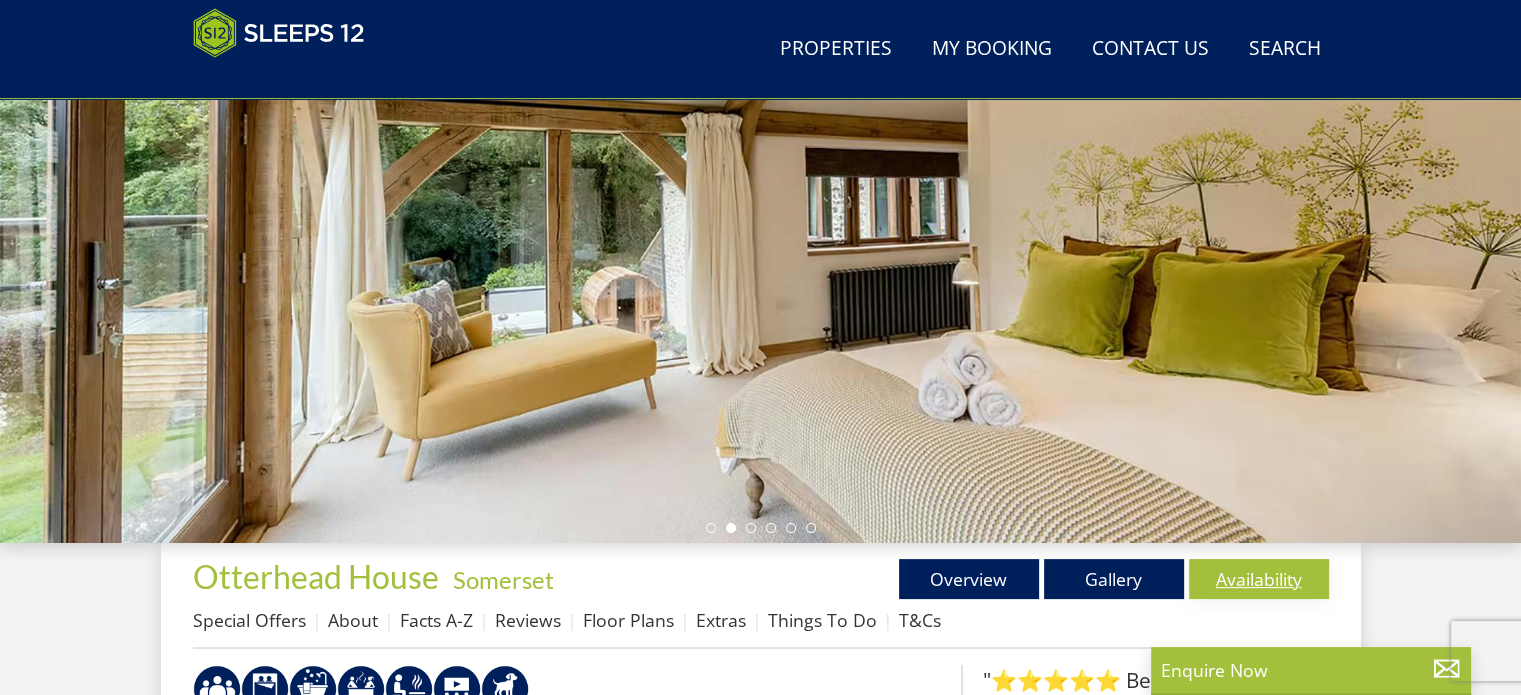 click on "Availability" at bounding box center [1259, 579] 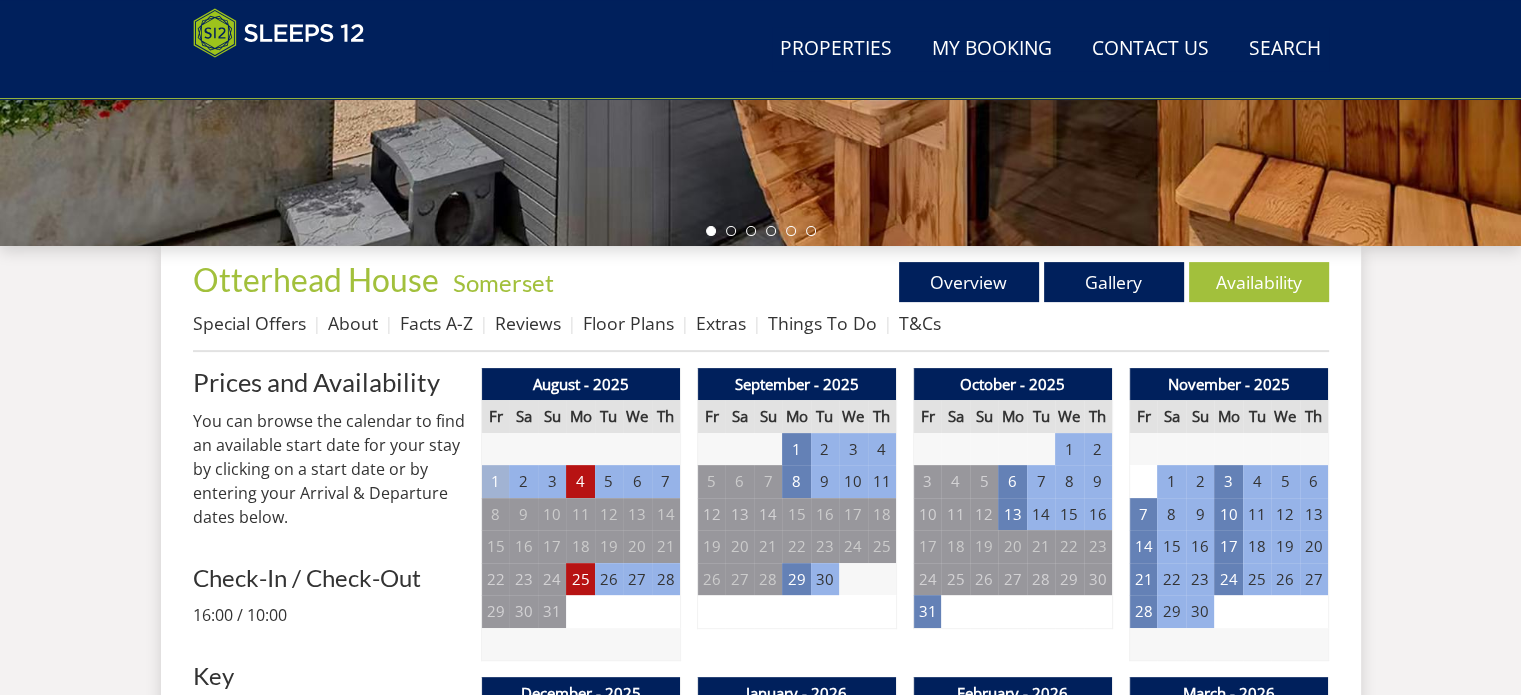 scroll, scrollTop: 600, scrollLeft: 0, axis: vertical 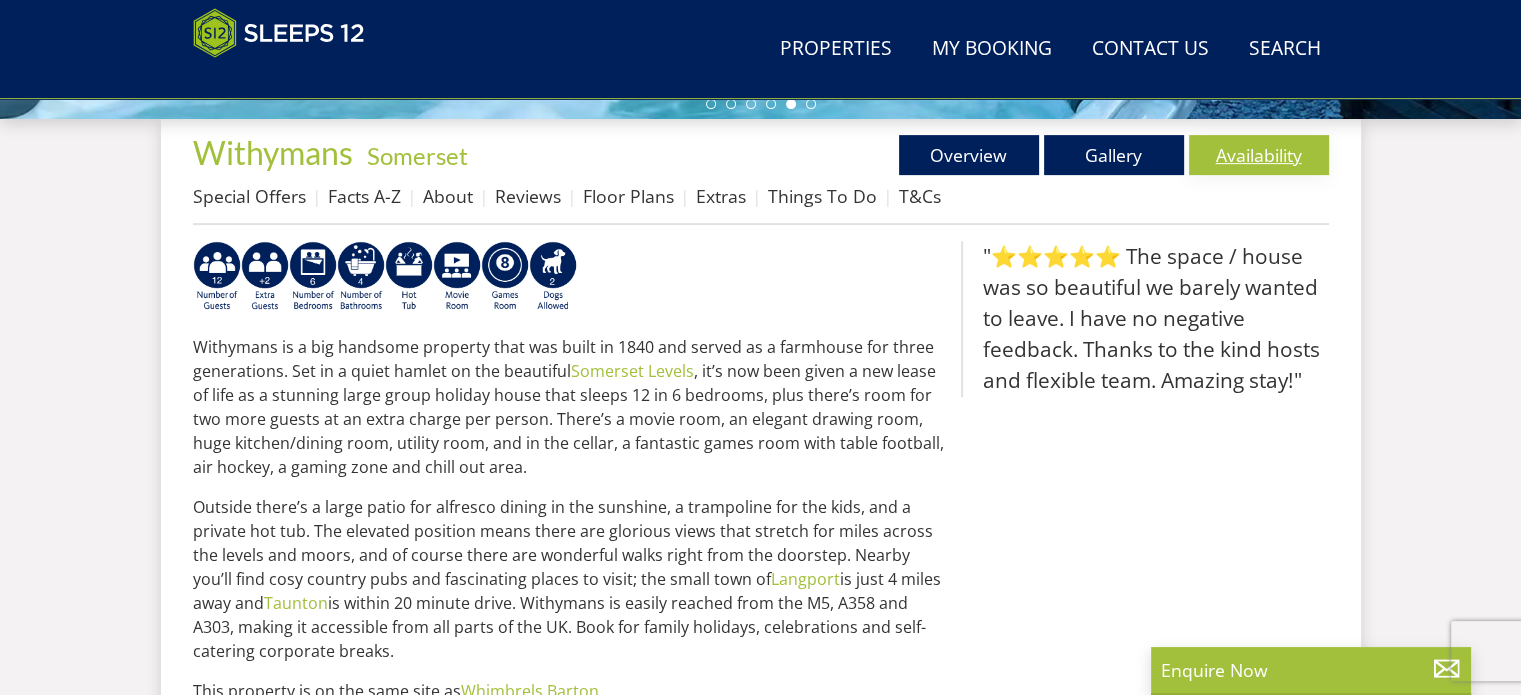 click on "Availability" at bounding box center (1259, 155) 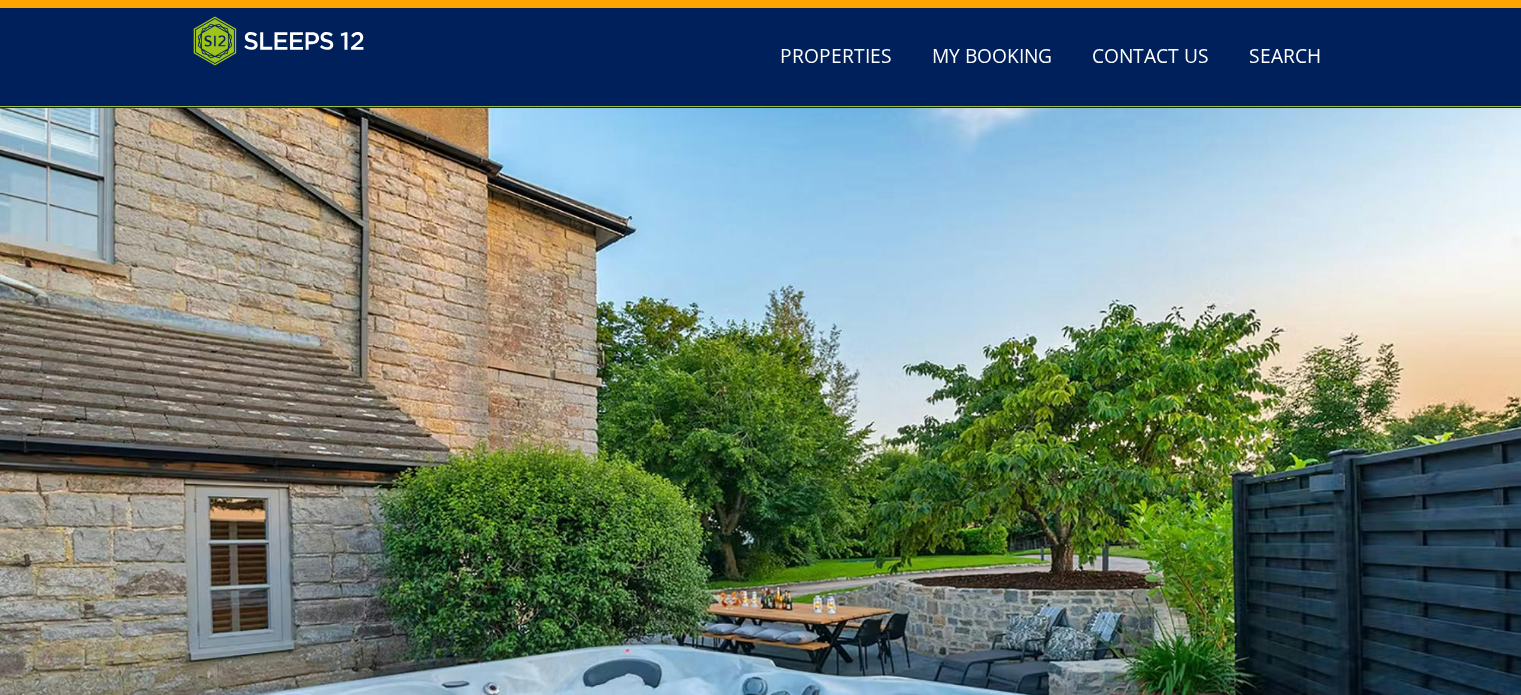 scroll, scrollTop: 0, scrollLeft: 0, axis: both 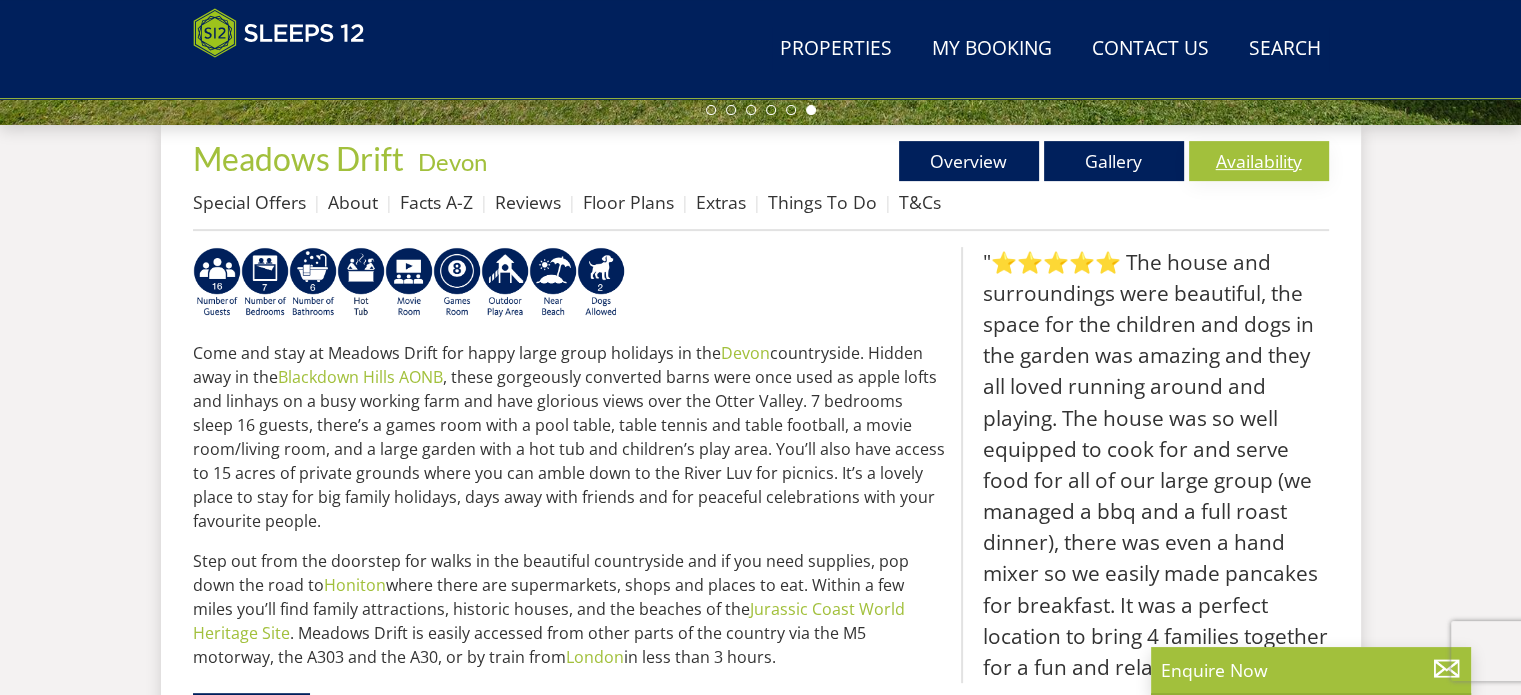 click on "Availability" at bounding box center [1259, 161] 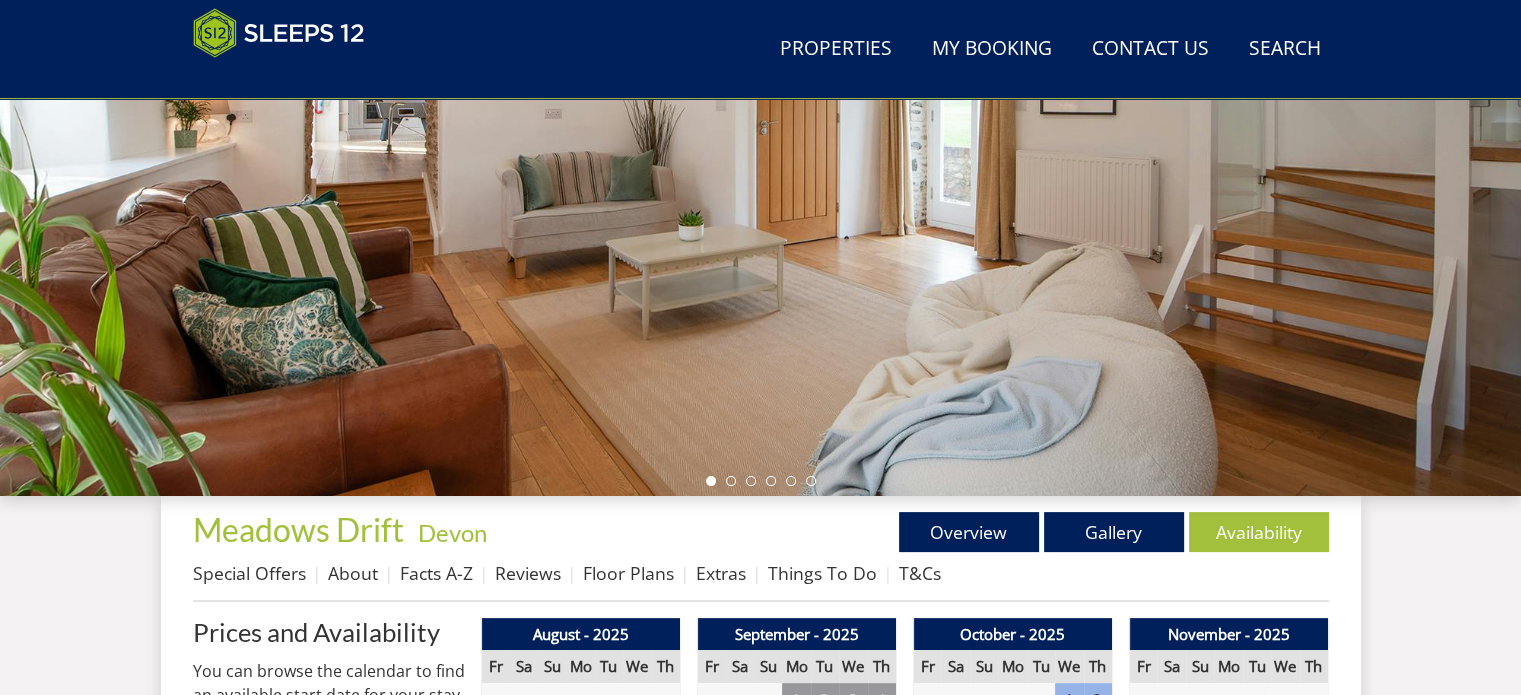 scroll, scrollTop: 300, scrollLeft: 0, axis: vertical 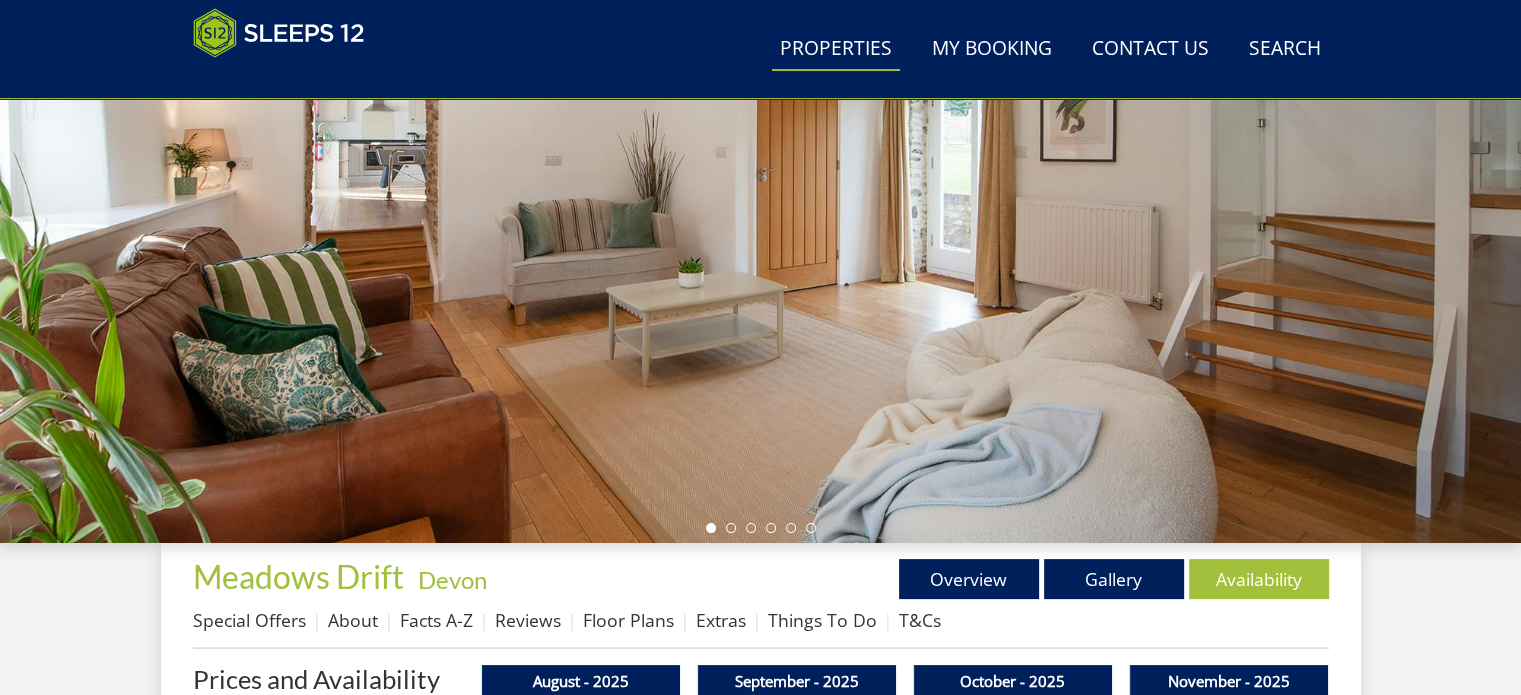 click on "Properties" at bounding box center (836, 49) 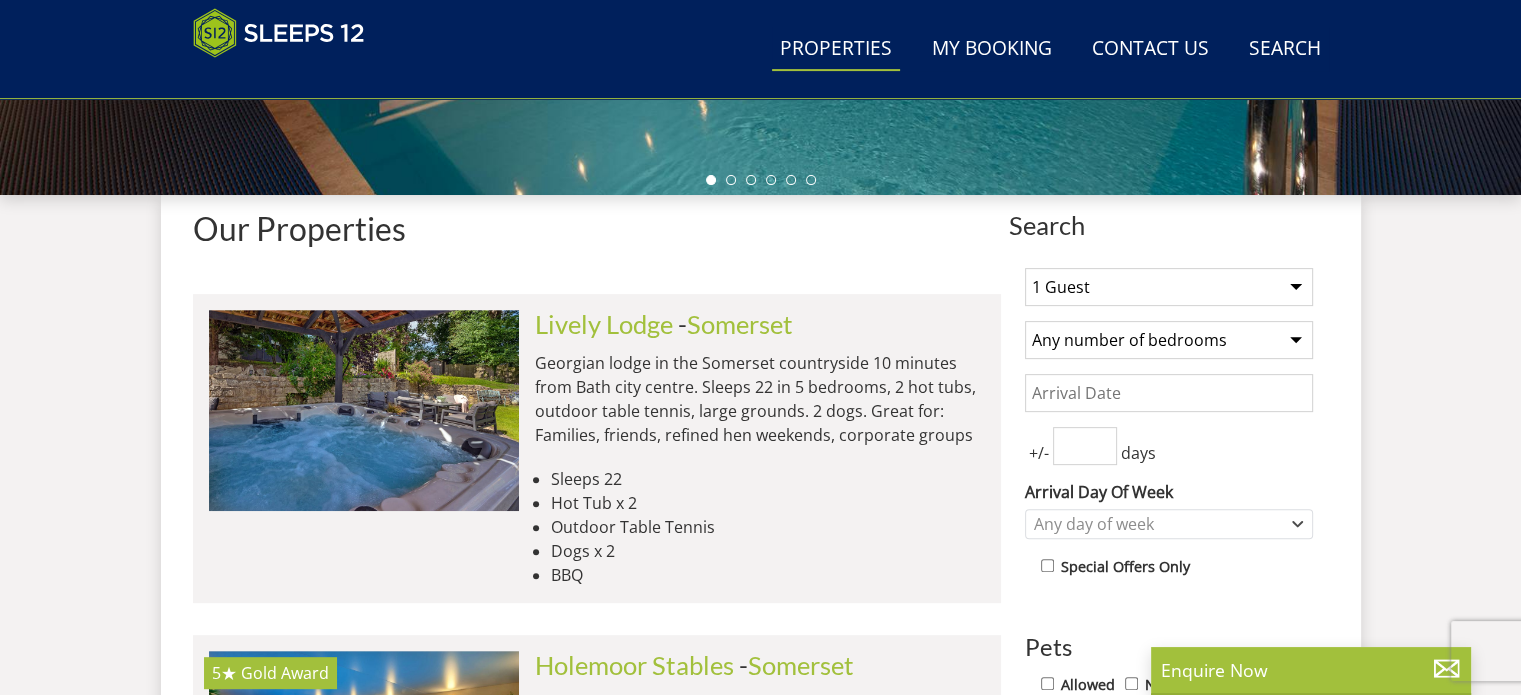 scroll, scrollTop: 700, scrollLeft: 0, axis: vertical 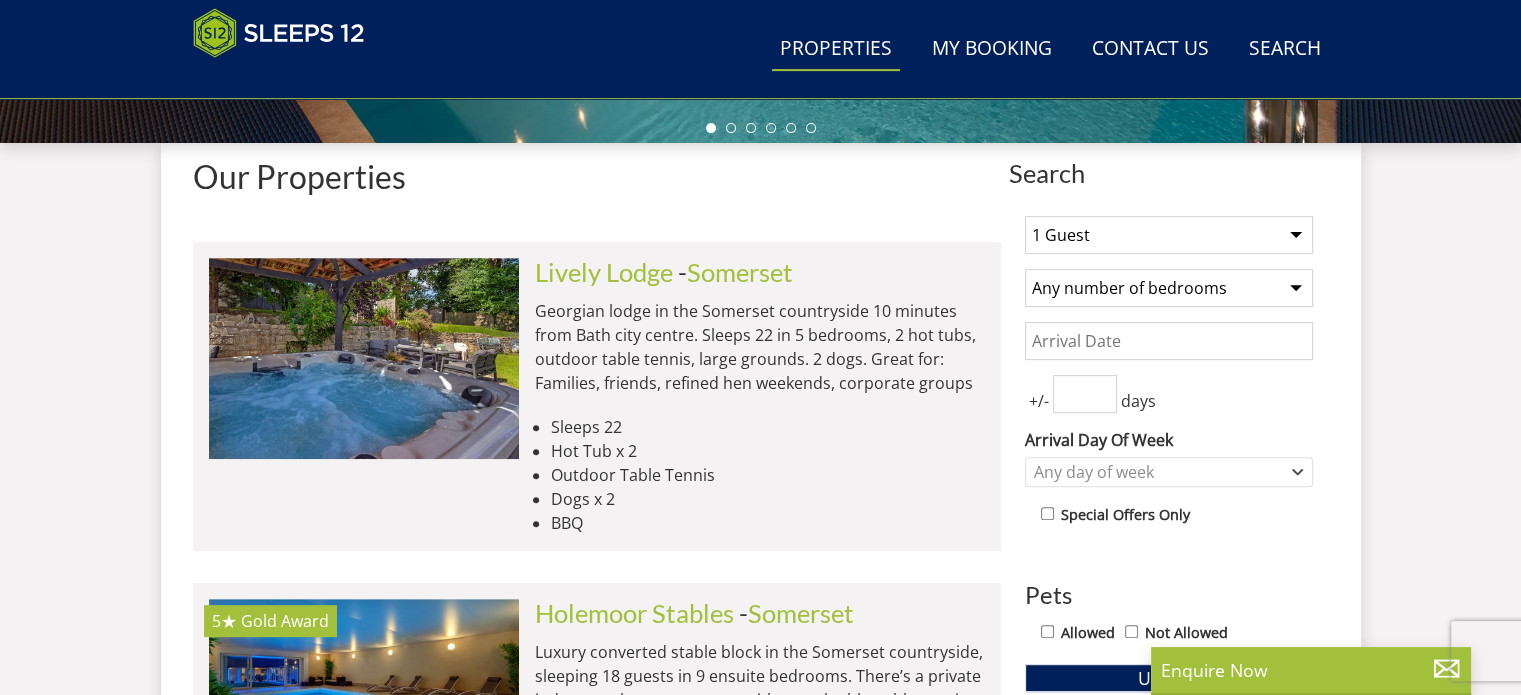 click on "1 Guest
2 Guests
3 Guests
4 Guests
5 Guests
6 Guests
7 Guests
8 Guests
9 Guests
10 Guests
11 Guests
12 Guests
13 Guests
14 Guests
15 Guests
16 Guests
17 Guests
18 Guests
19 Guests
20 Guests
21 Guests
22 Guests
23 Guests
24 Guests
25 Guests
26 Guests
27 Guests
28 Guests
29 Guests
30 Guests
31 Guests
32 Guests" at bounding box center [1169, 235] 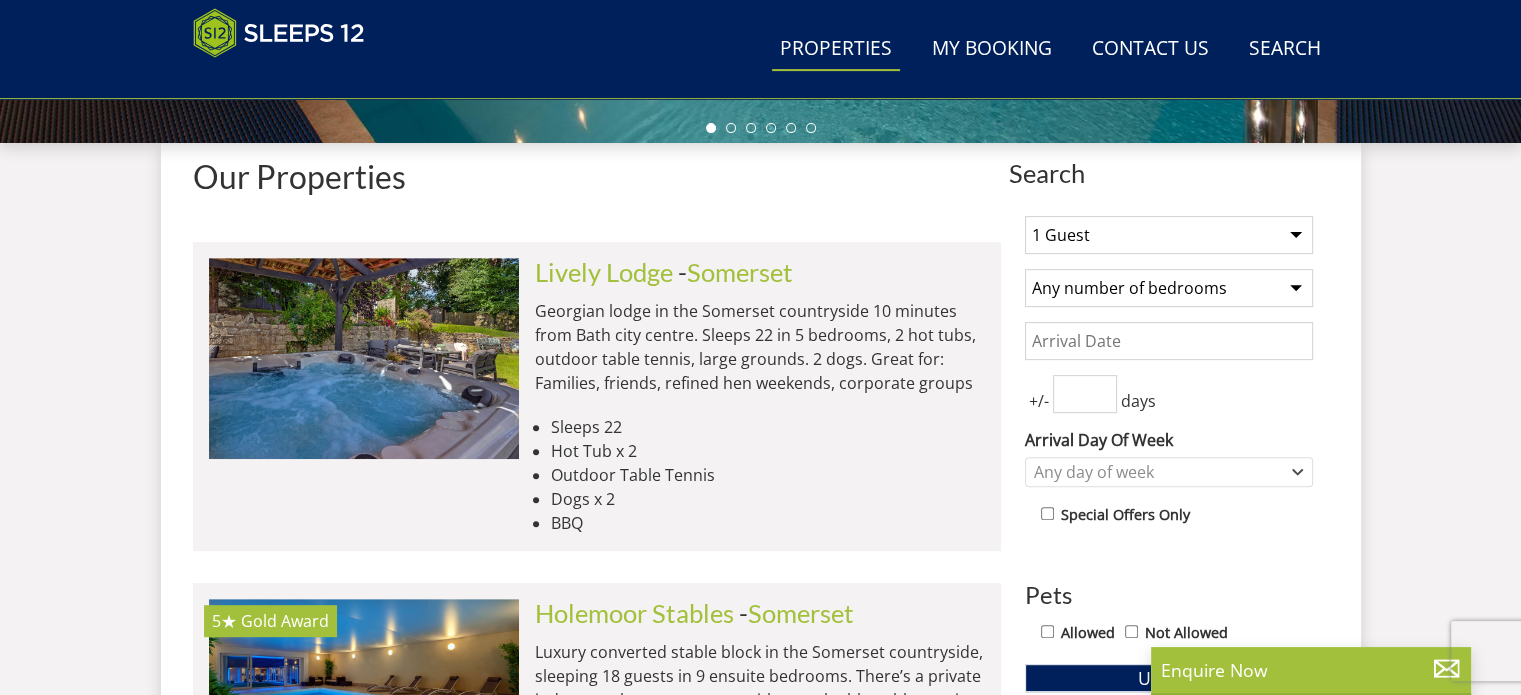 select on "6" 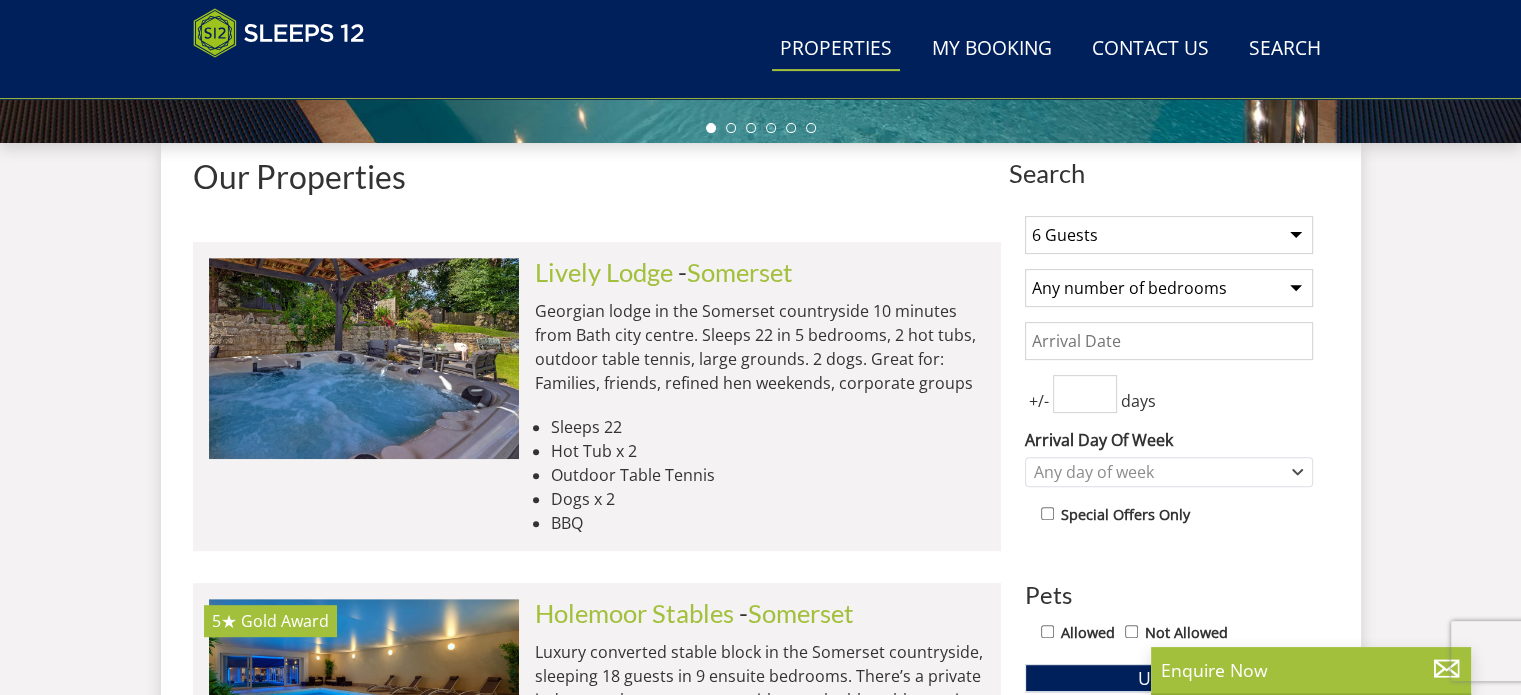 click on "1 Guest
2 Guests
3 Guests
4 Guests
5 Guests
6 Guests
7 Guests
8 Guests
9 Guests
10 Guests
11 Guests
12 Guests
13 Guests
14 Guests
15 Guests
16 Guests
17 Guests
18 Guests
19 Guests
20 Guests
21 Guests
22 Guests
23 Guests
24 Guests
25 Guests
26 Guests
27 Guests
28 Guests
29 Guests
30 Guests
31 Guests
32 Guests" at bounding box center (1169, 235) 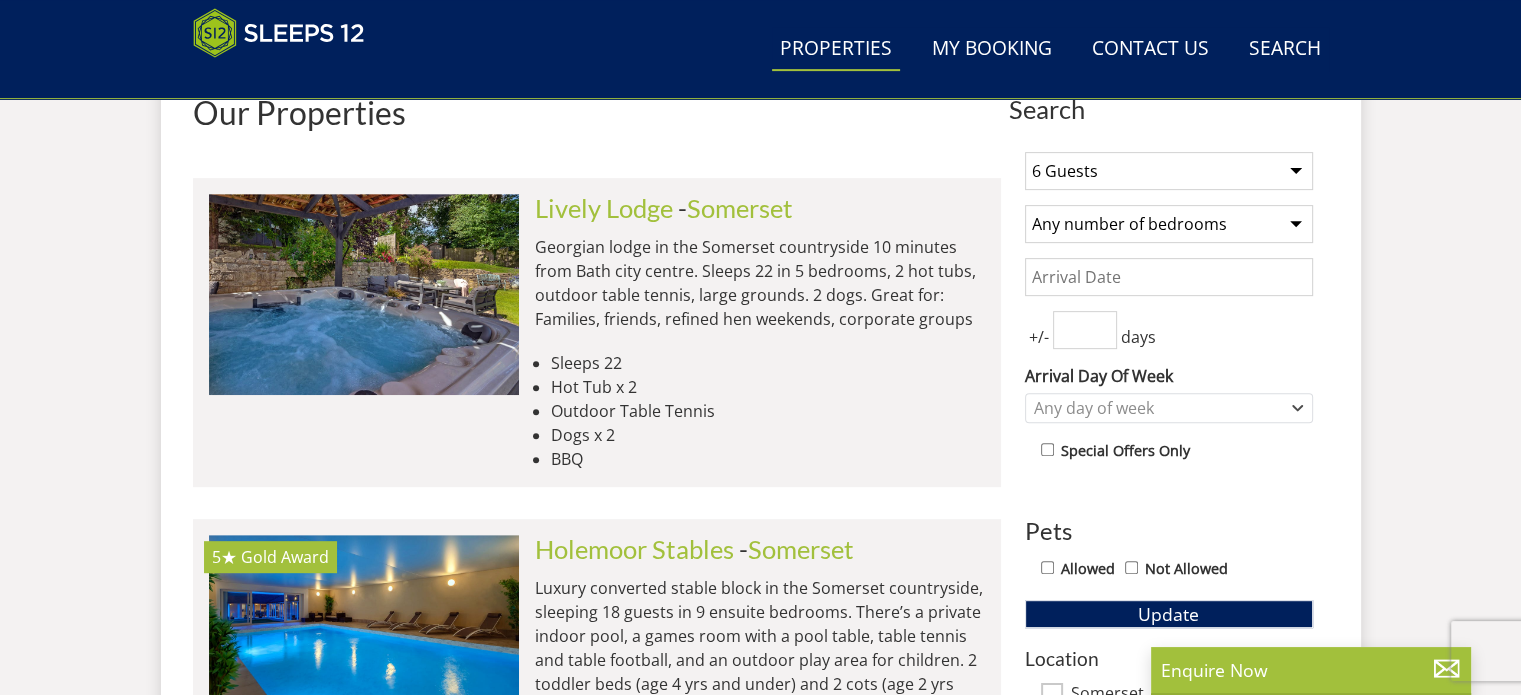 scroll, scrollTop: 700, scrollLeft: 0, axis: vertical 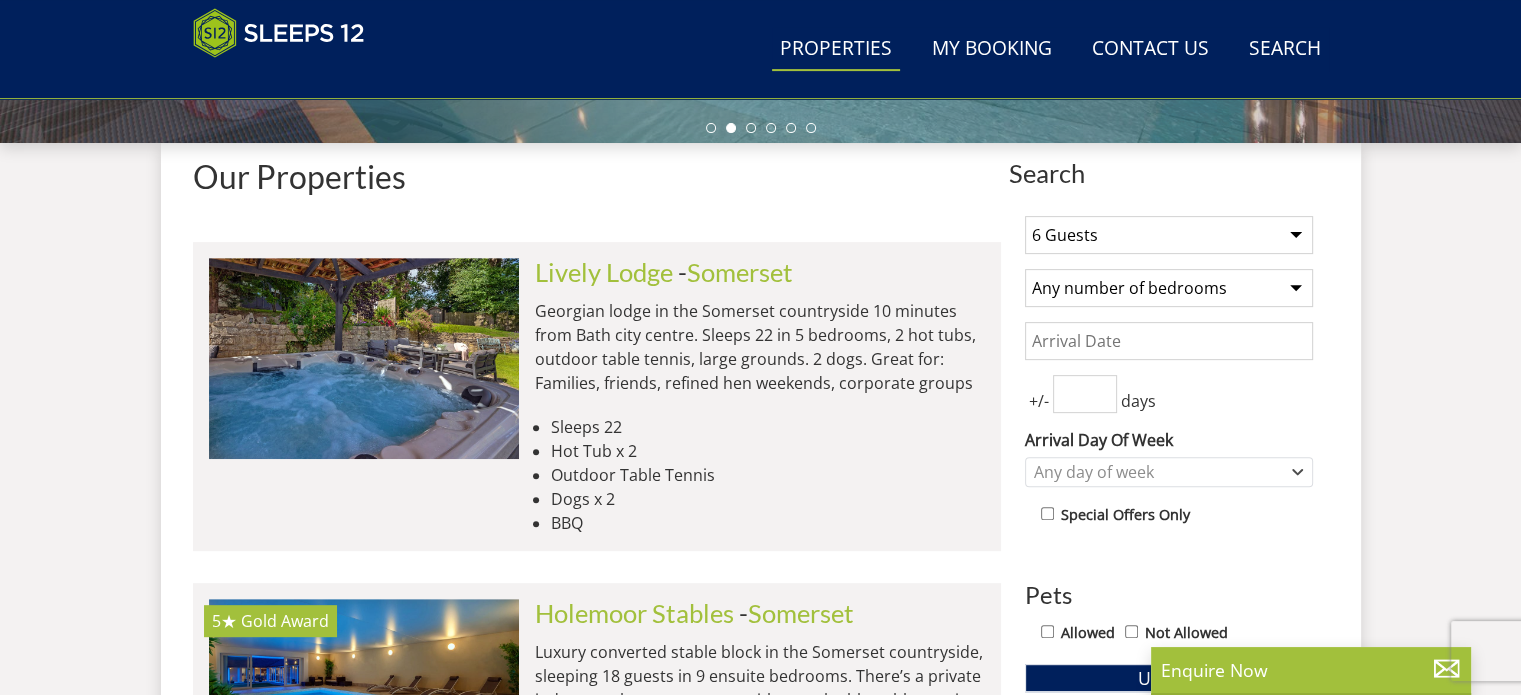click on "Date" at bounding box center (1169, 341) 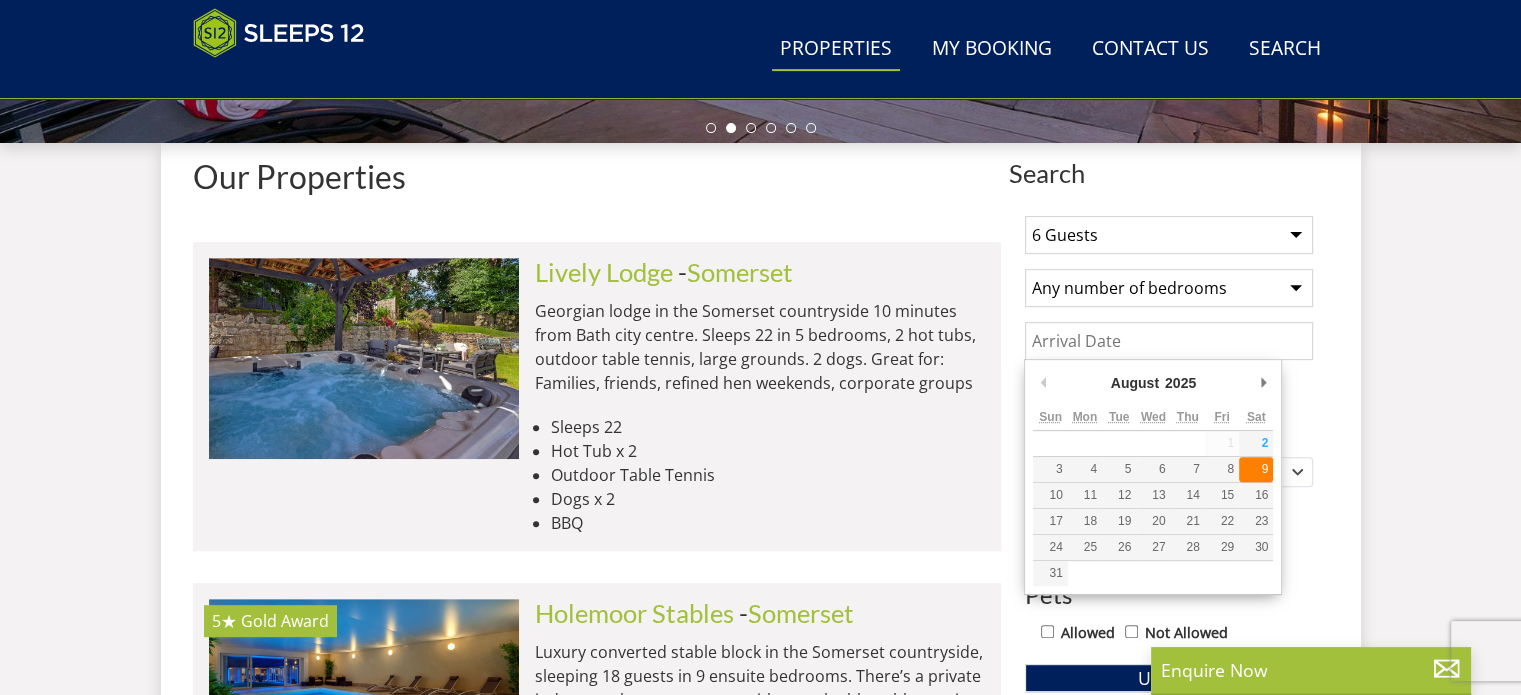 type on "09/08/2025" 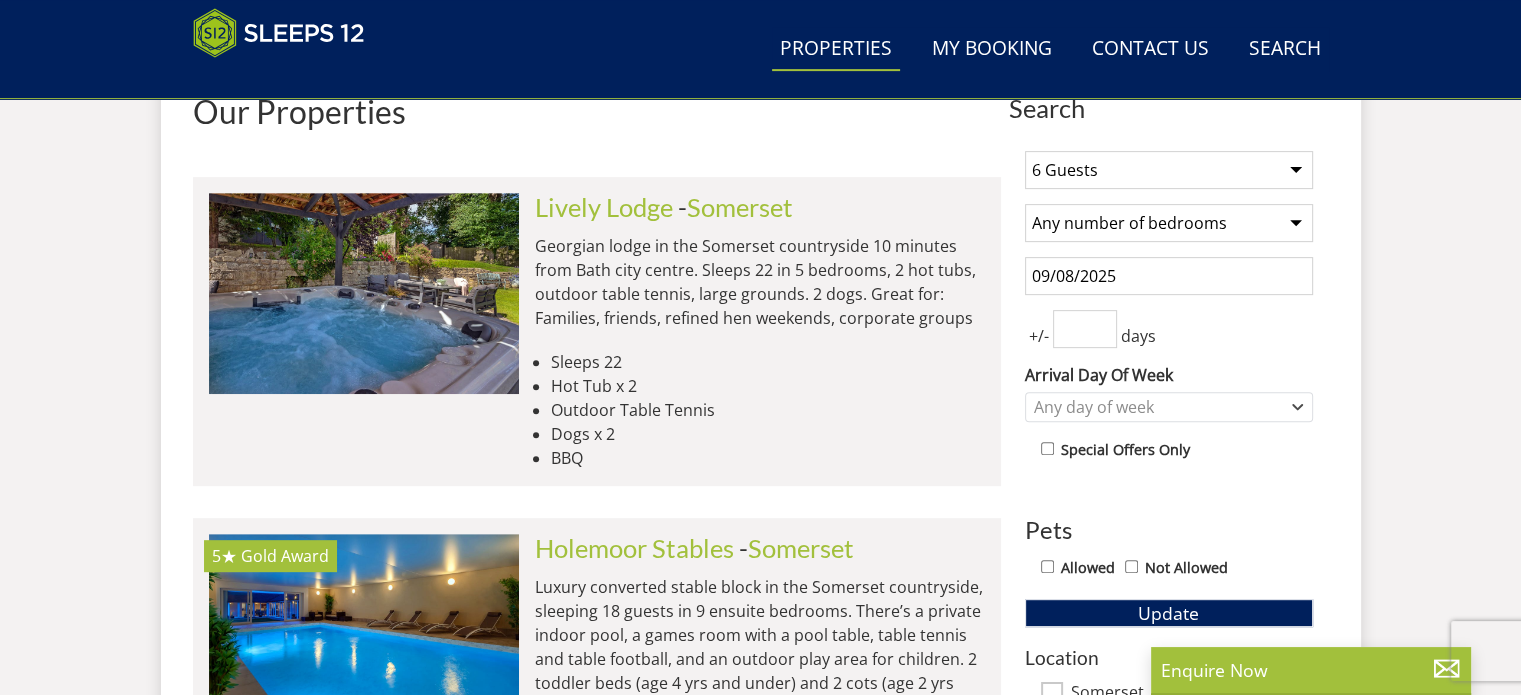 scroll, scrollTop: 800, scrollLeft: 0, axis: vertical 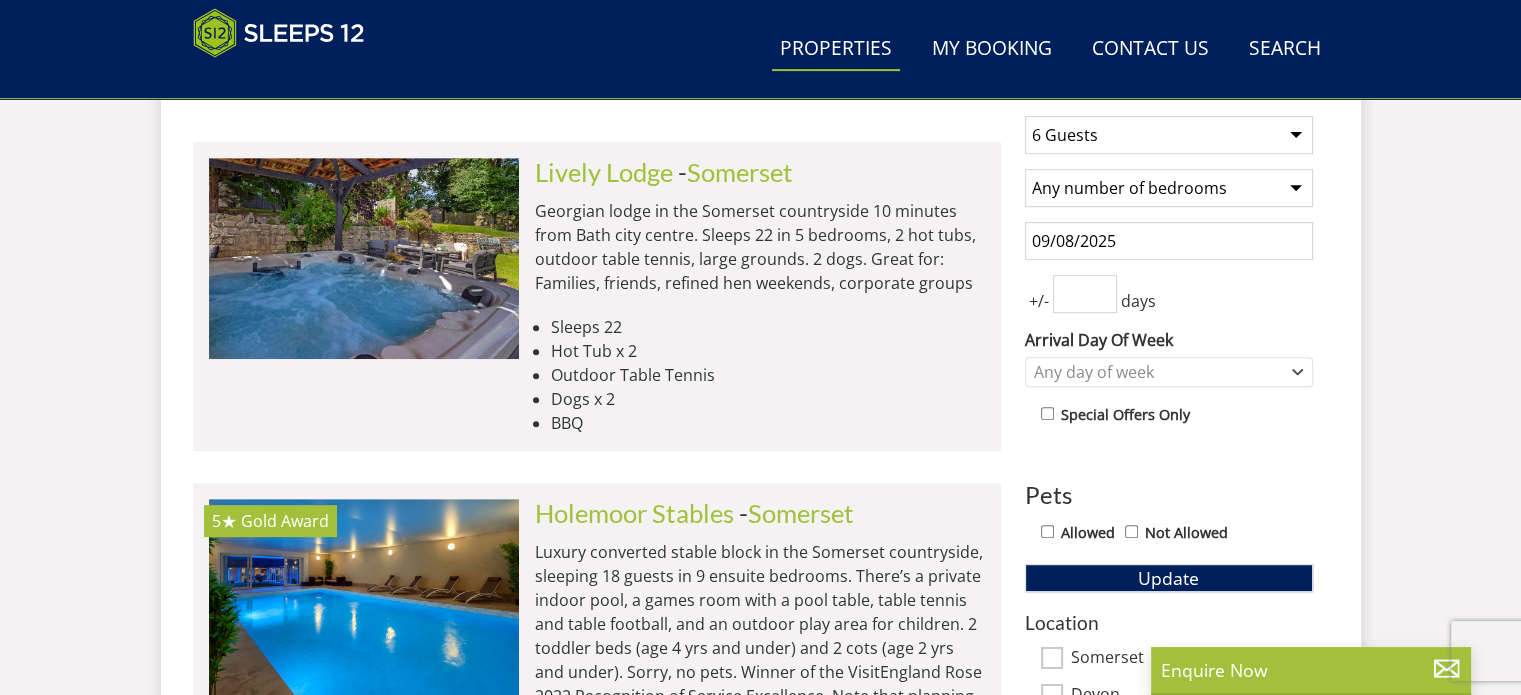 click on "Any number of bedrooms
4 Bedrooms
5 Bedrooms
6 Bedrooms
7 Bedrooms
8 Bedrooms
9 Bedrooms
10 Bedrooms
11 Bedrooms
12 Bedrooms
13 Bedrooms
14 Bedrooms
15 Bedrooms
16 Bedrooms" at bounding box center (1169, 188) 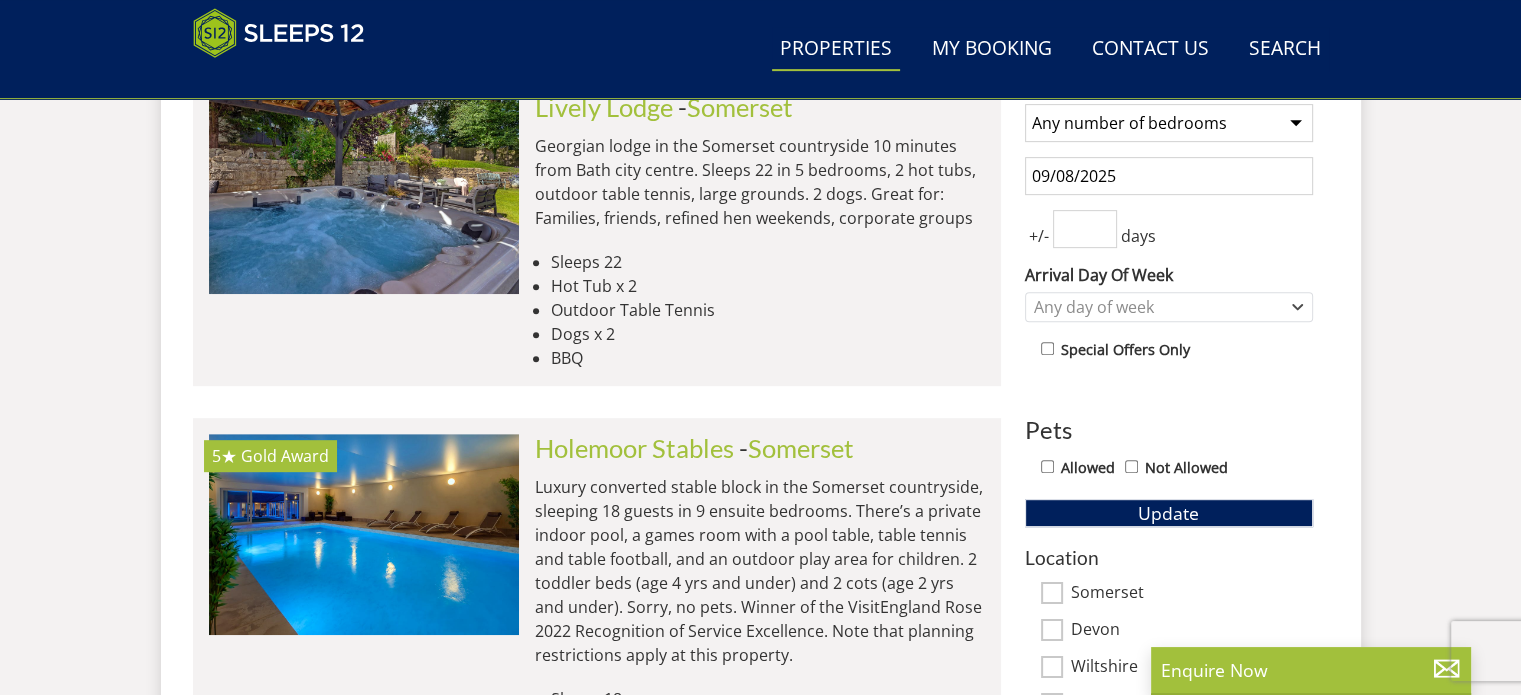 scroll, scrollTop: 900, scrollLeft: 0, axis: vertical 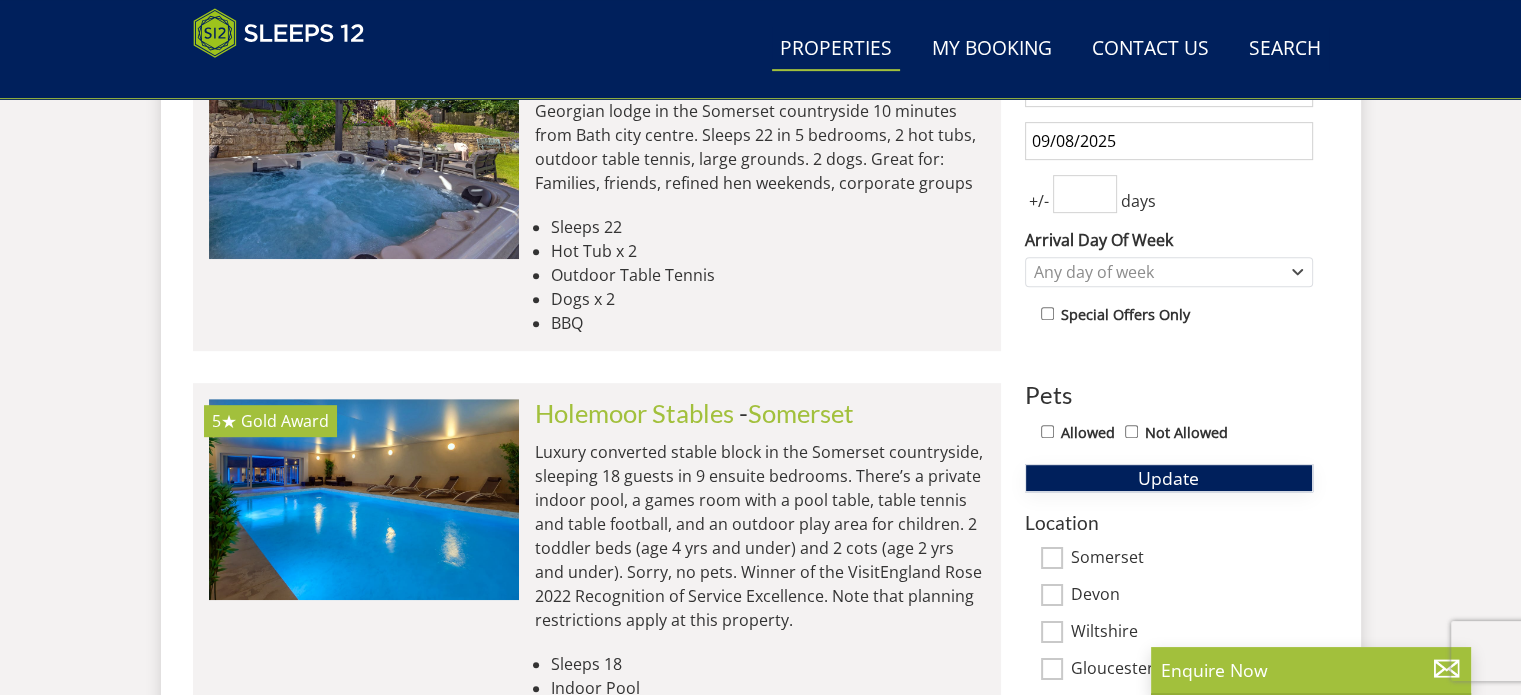 click on "Update" at bounding box center [1168, 478] 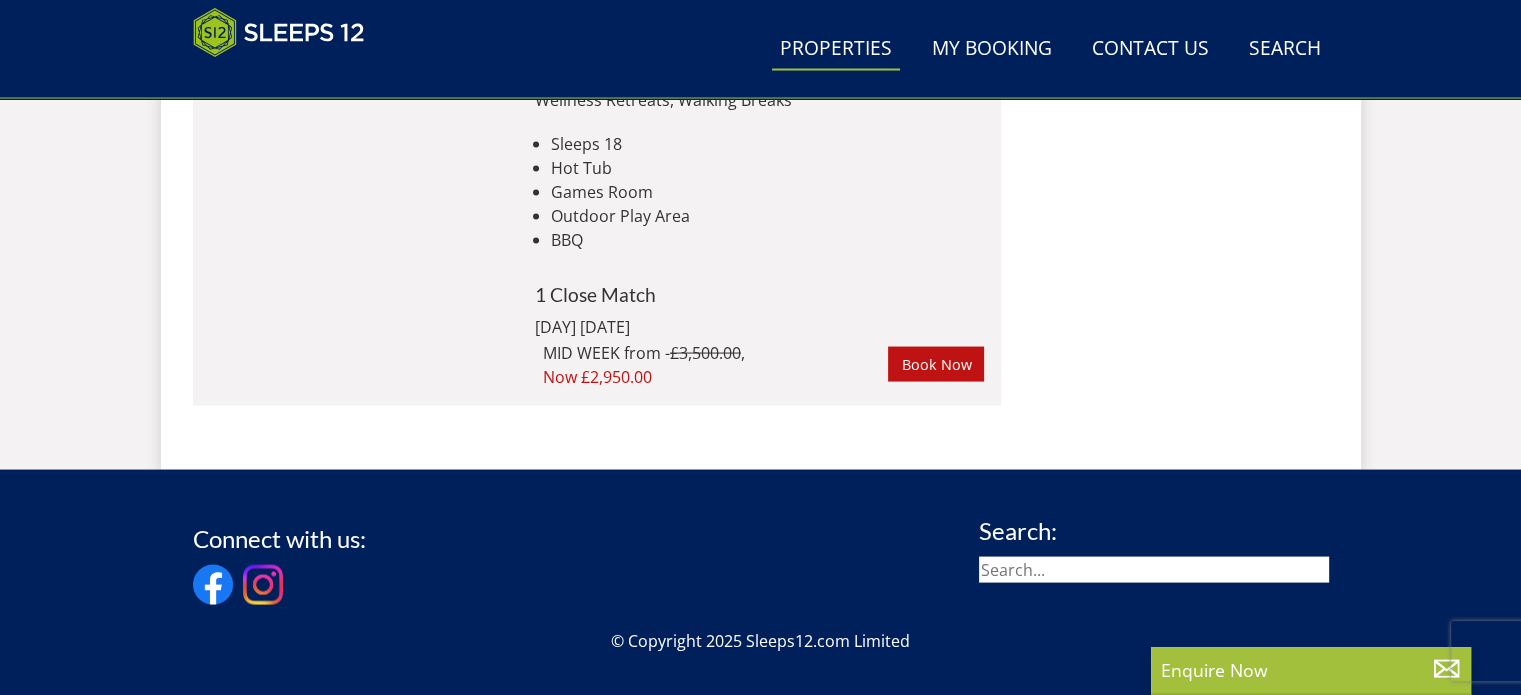 scroll, scrollTop: 4000, scrollLeft: 0, axis: vertical 